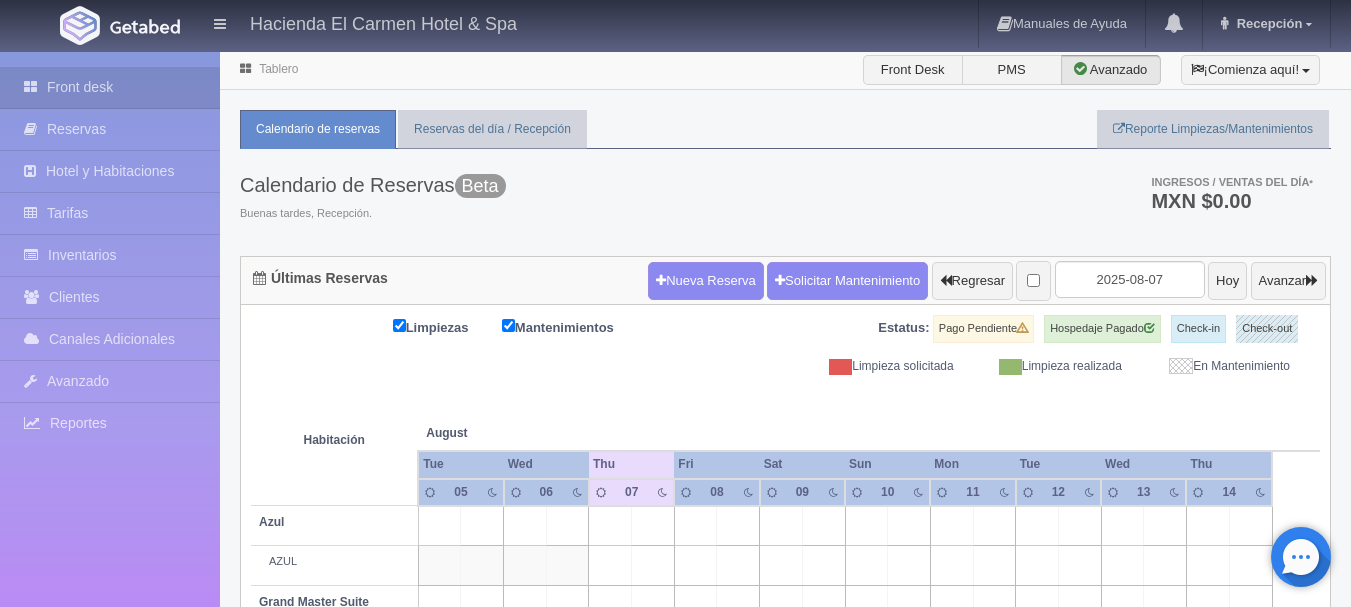 scroll, scrollTop: 0, scrollLeft: 0, axis: both 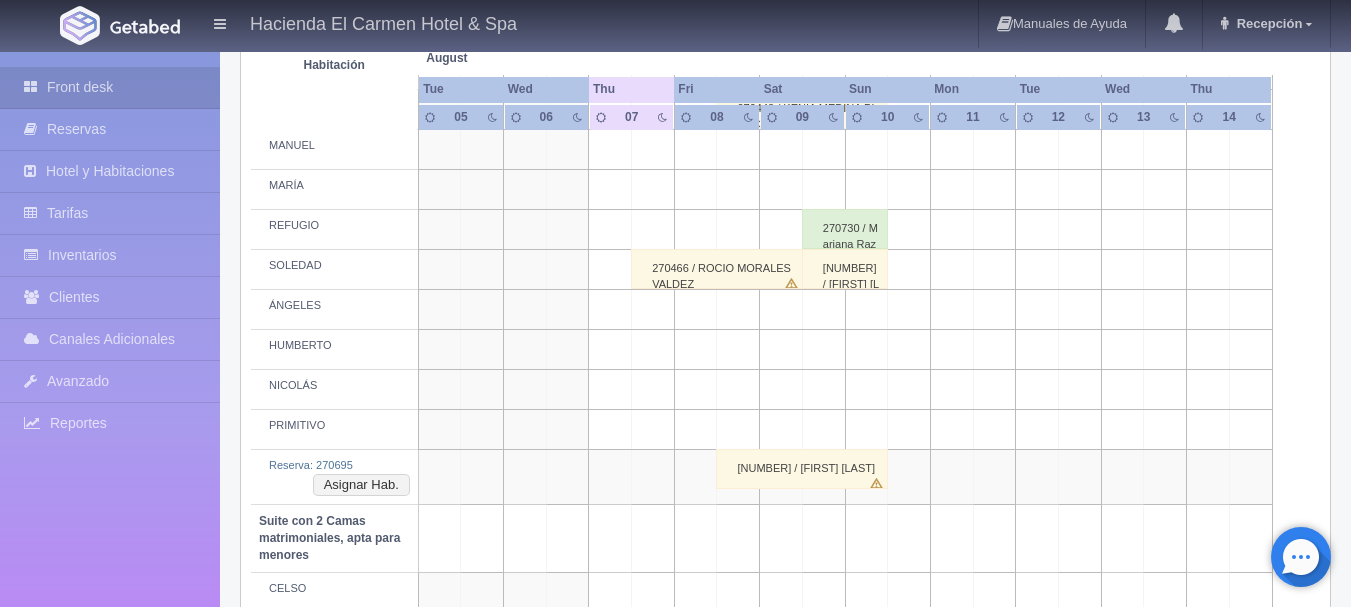 click on "270695 / Victor Suarez" at bounding box center [802, 469] 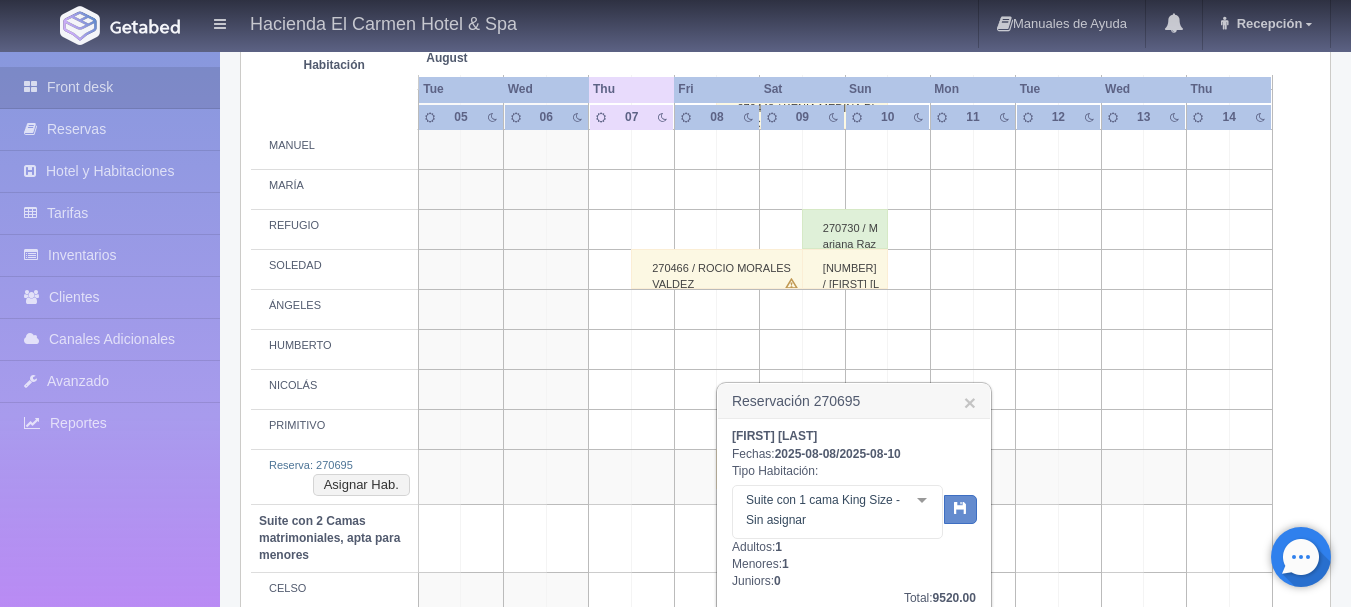 scroll, scrollTop: 1203, scrollLeft: 0, axis: vertical 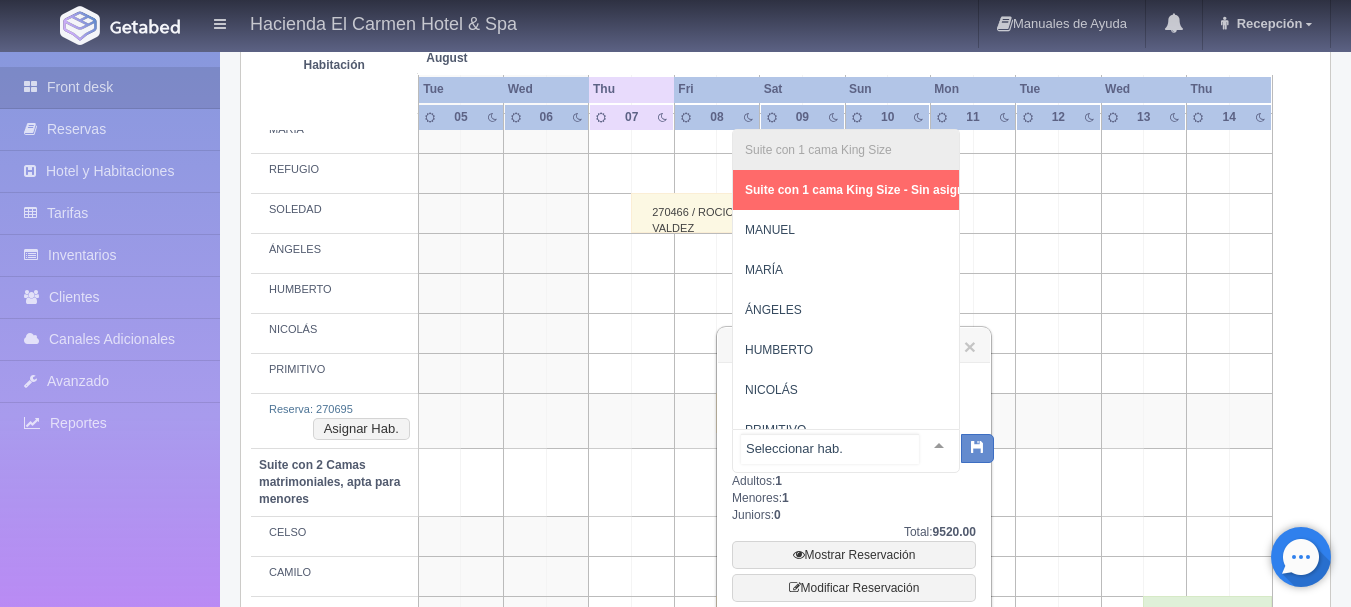 click at bounding box center [939, 445] 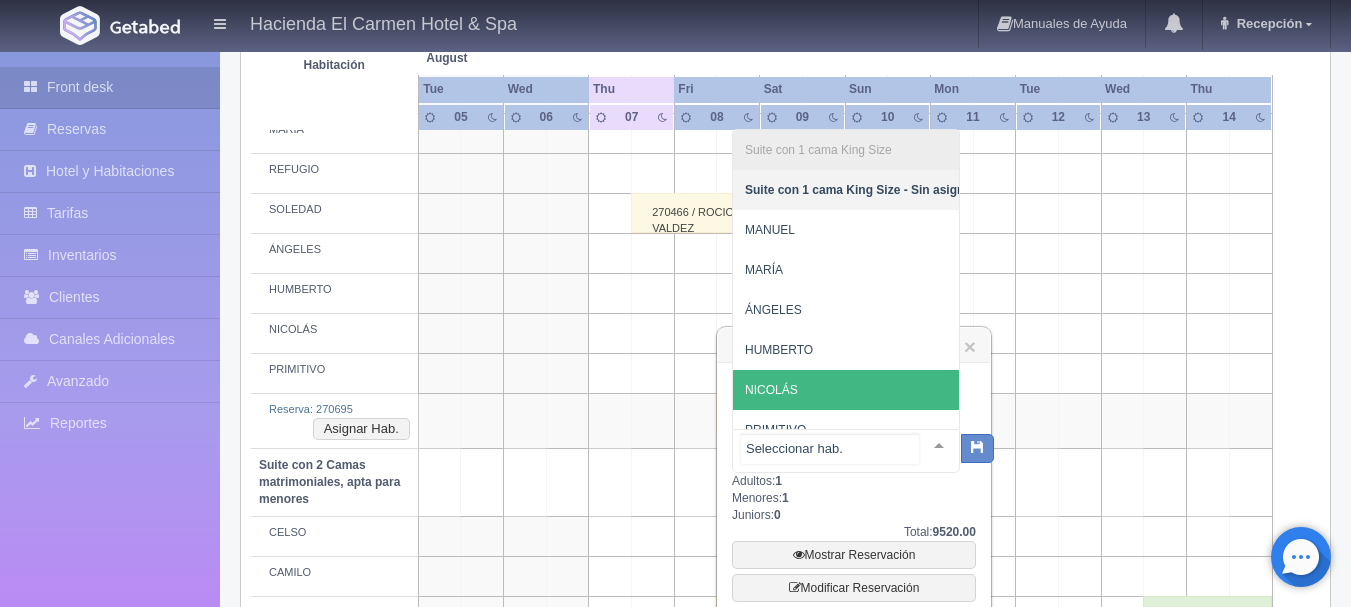 scroll, scrollTop: 36, scrollLeft: 0, axis: vertical 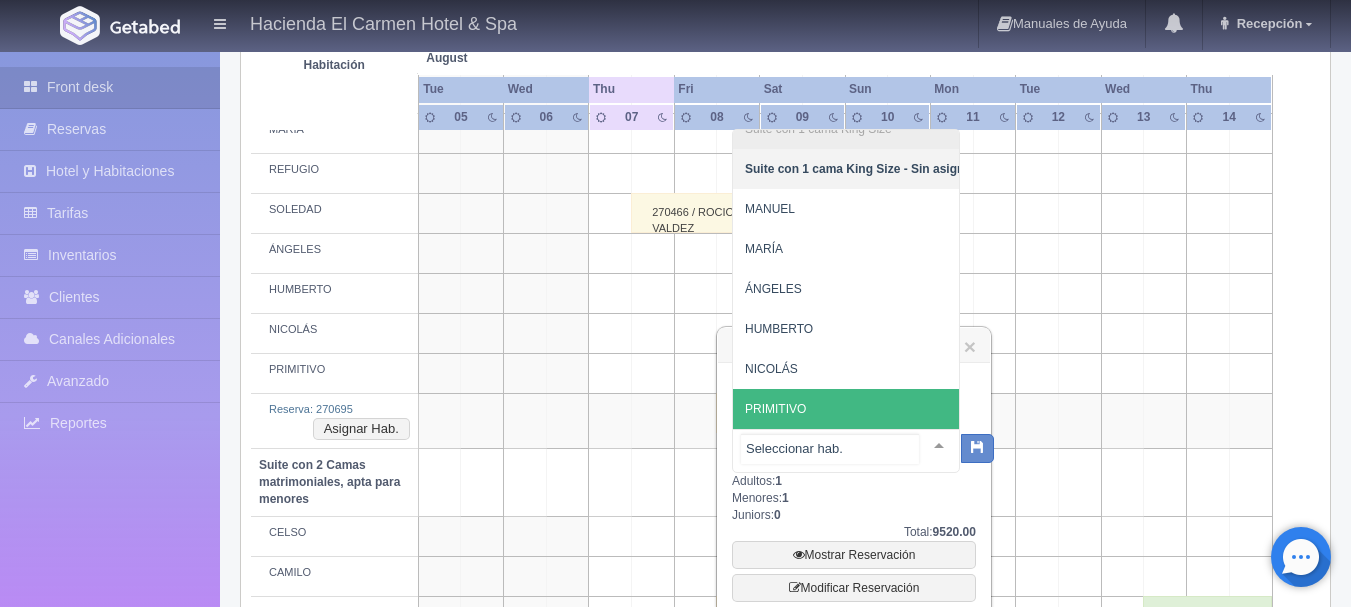 click on "PRIMITIVO" at bounding box center [860, 409] 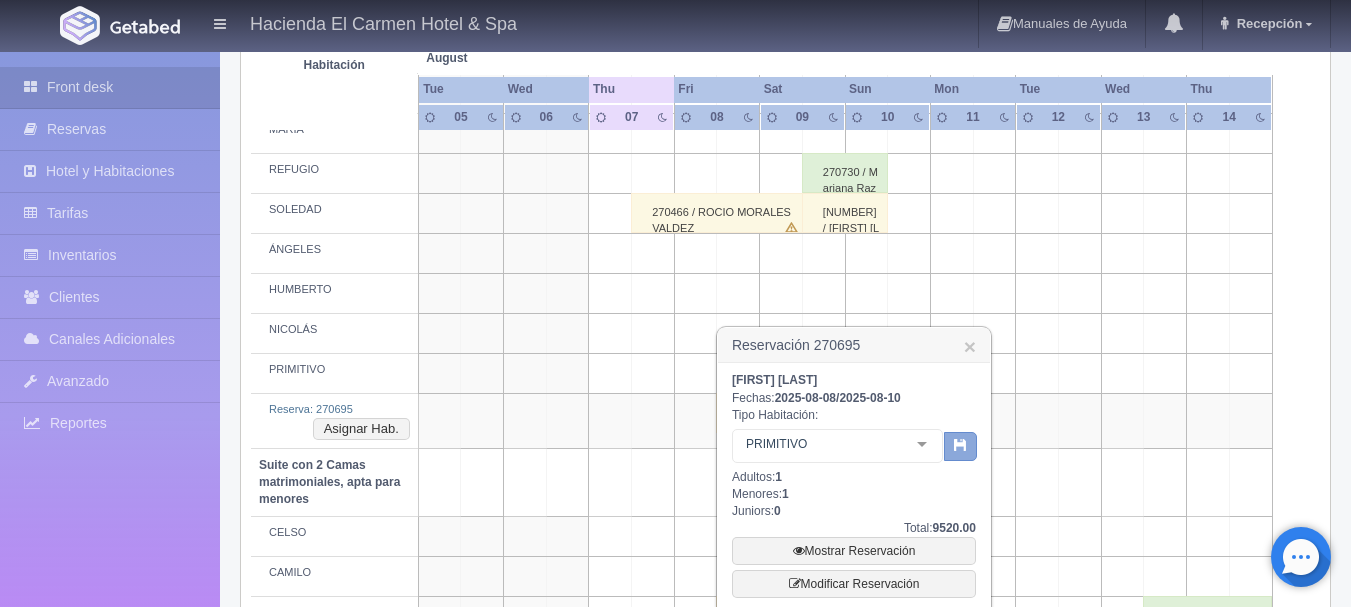 click at bounding box center (960, 447) 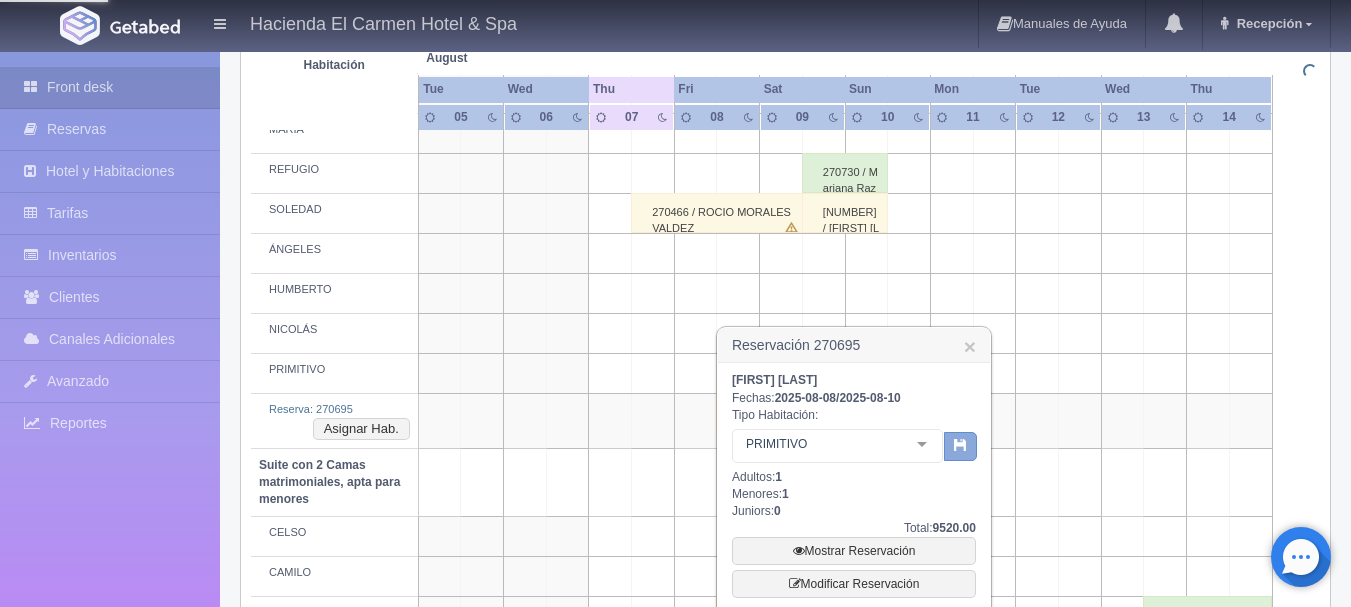 click at bounding box center (960, 447) 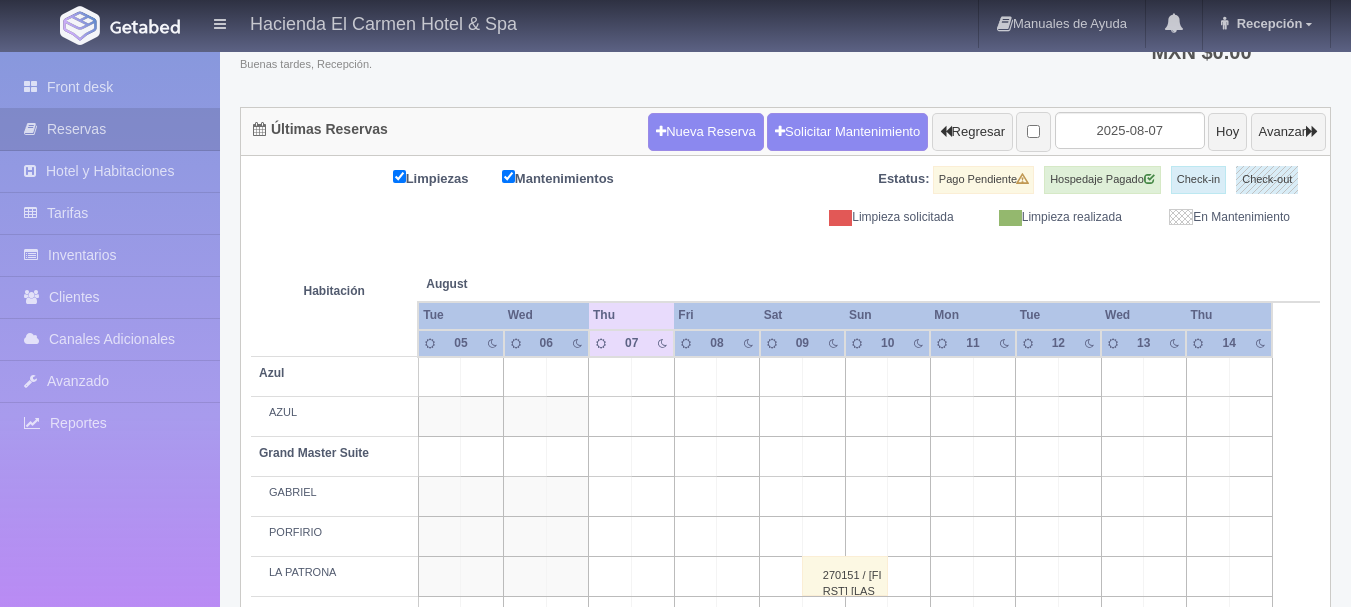 scroll, scrollTop: 149, scrollLeft: 0, axis: vertical 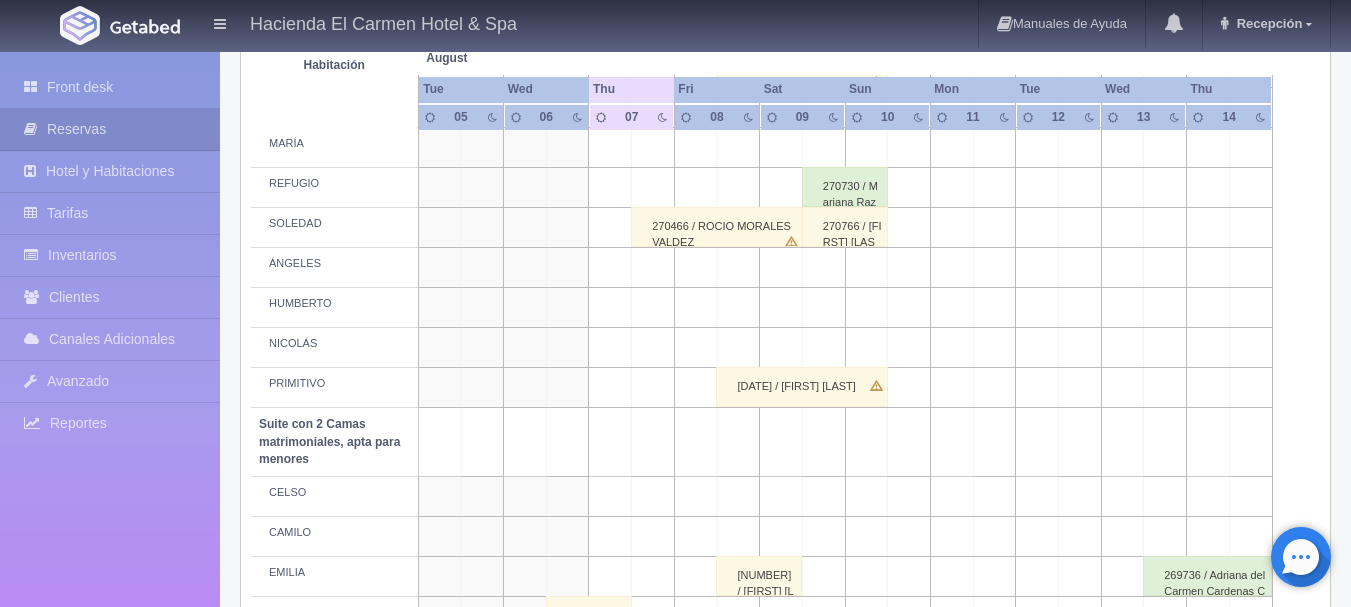 click on "270695 / Victor Suarez" at bounding box center (802, 387) 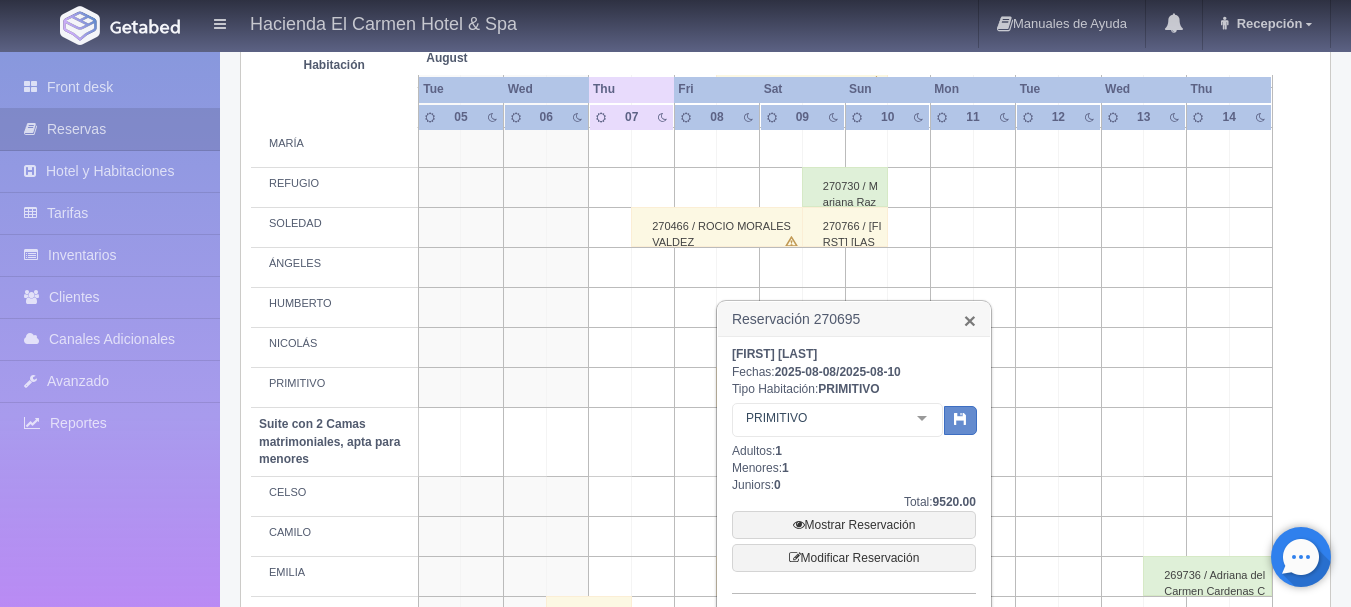 click on "×" at bounding box center [970, 320] 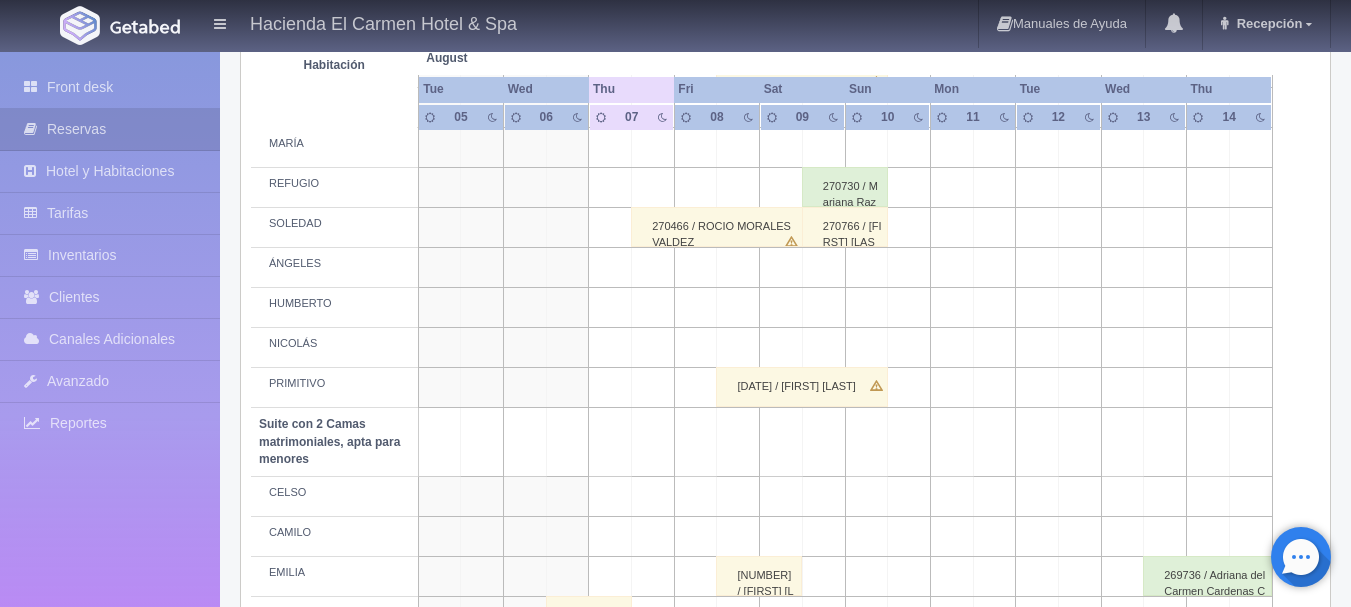 click on "270695 / Victor Suarez" at bounding box center [802, 387] 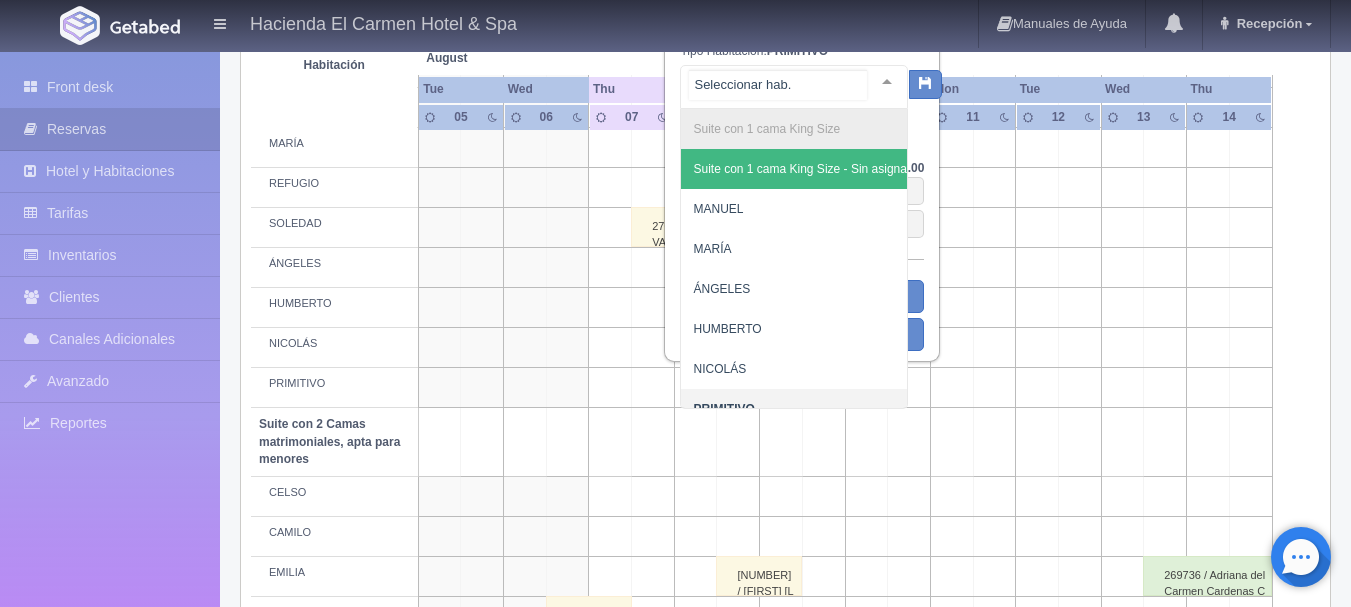 click at bounding box center [887, 81] 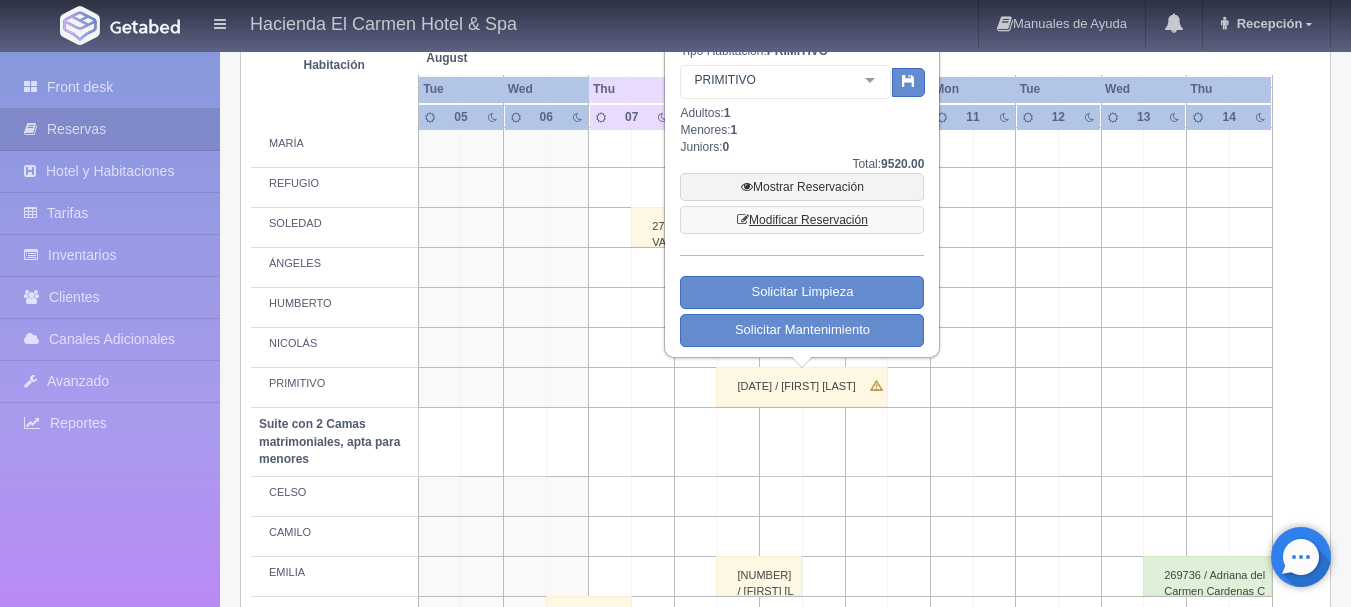 click on "Modificar Reservación" at bounding box center [802, 220] 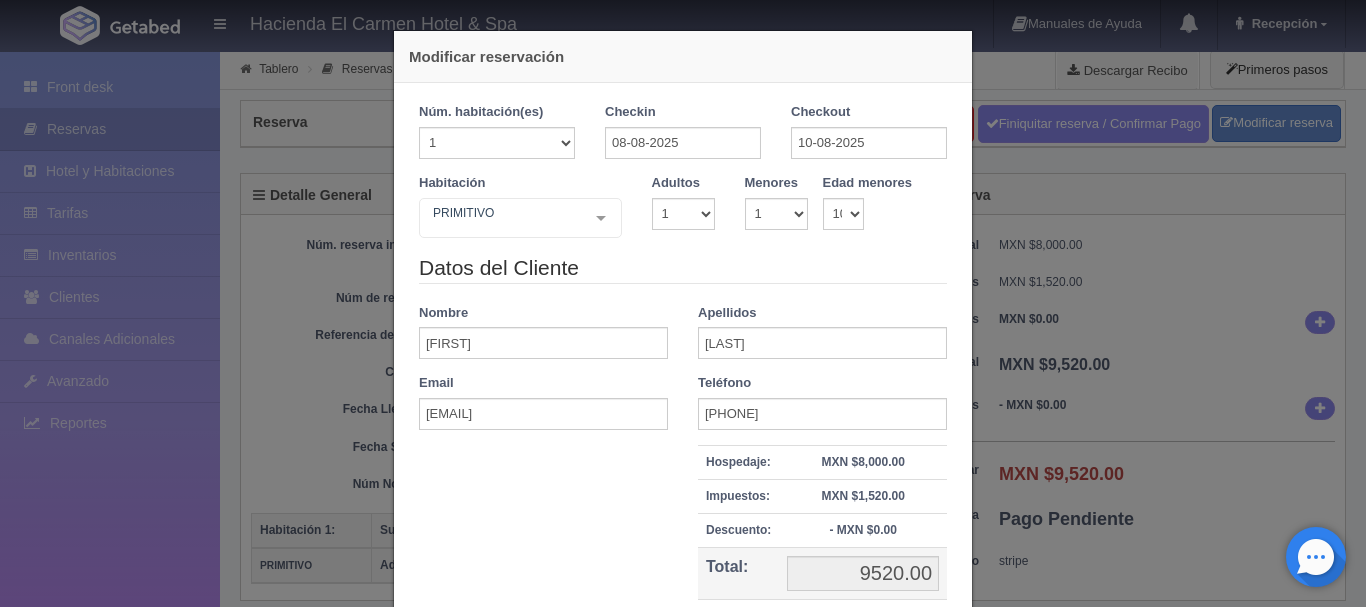 select on "1" 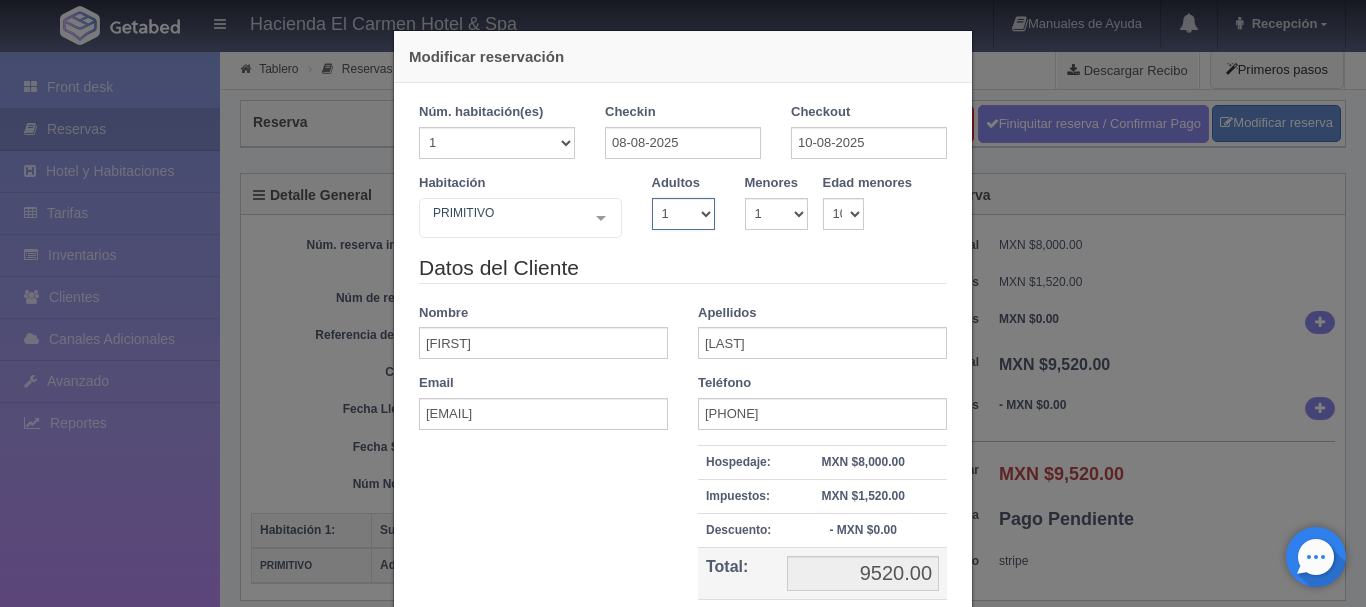 click on "1   2   3   4   5   6   7   8   9   10" at bounding box center (683, 214) 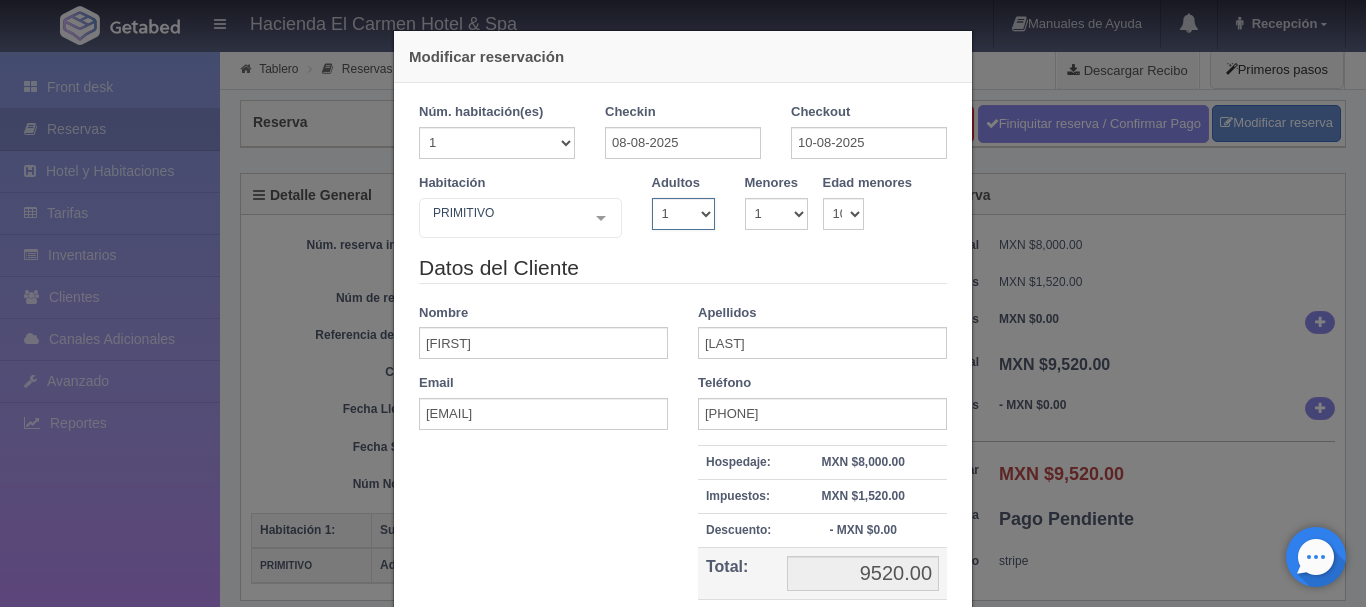 select on "2" 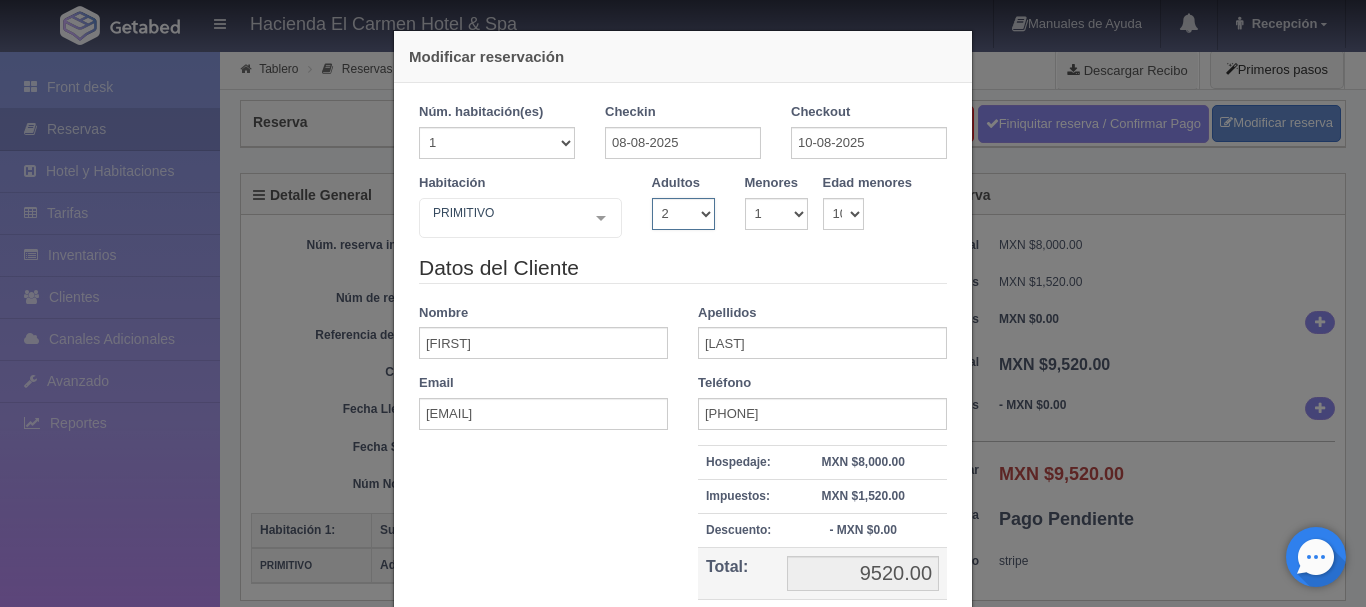 type 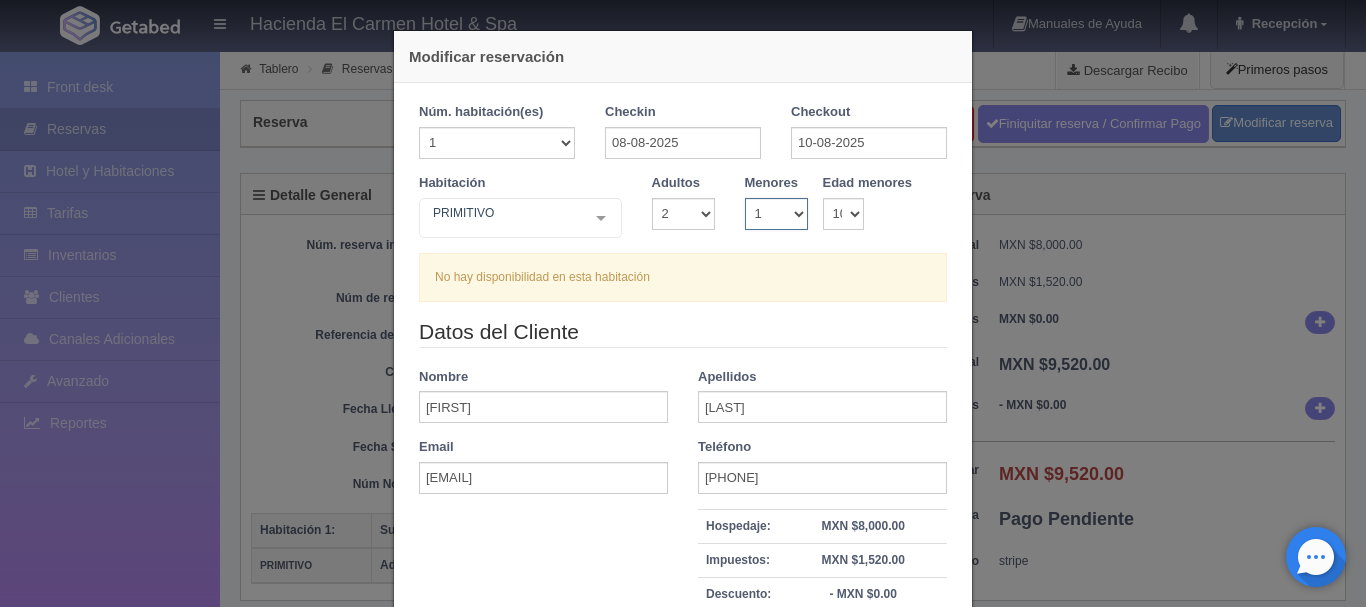 click on "0   1   2   3   4   5   6   7   8   9   10" at bounding box center (776, 214) 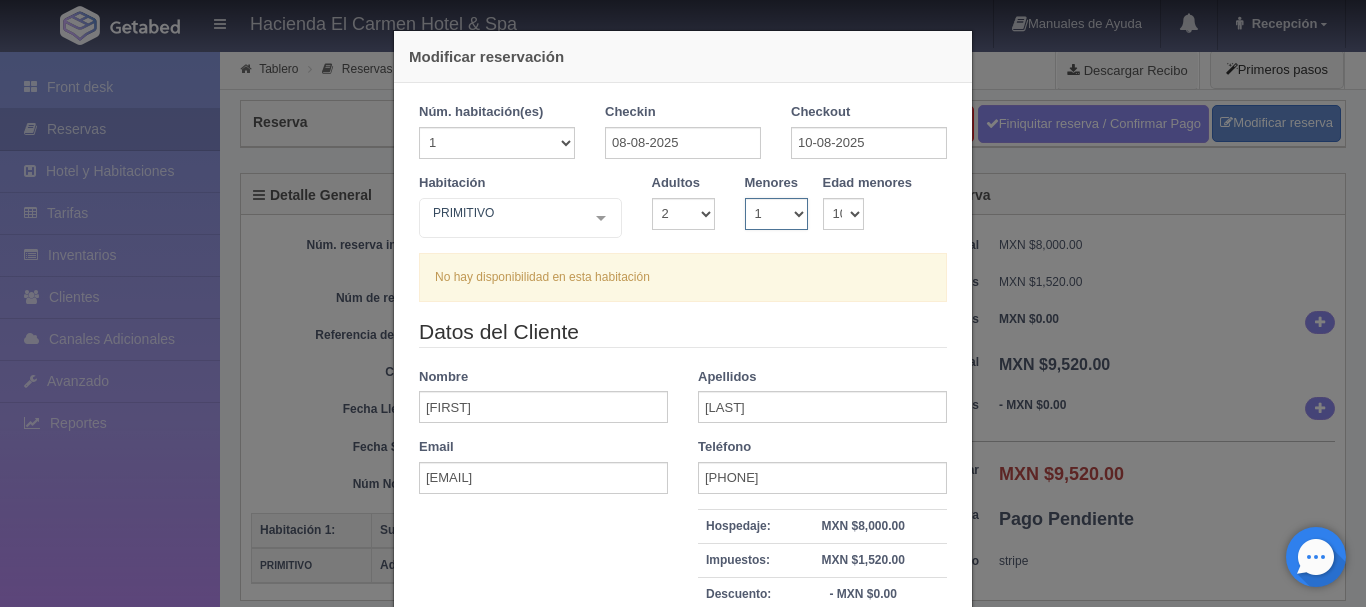click on "0   1   2   3   4   5   6   7   8   9   10" at bounding box center (776, 214) 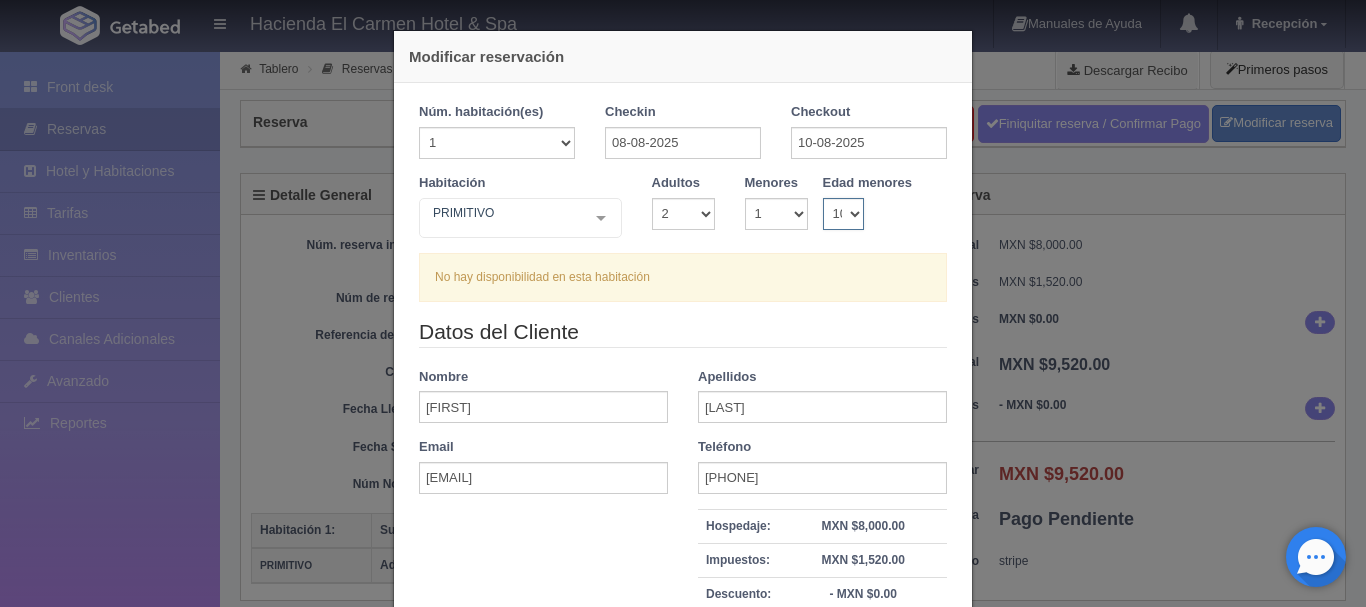 click on "0   1   2   3   4   5   6   7   8   9   10   11   12   13   14   15   16   17   18" at bounding box center [844, 214] 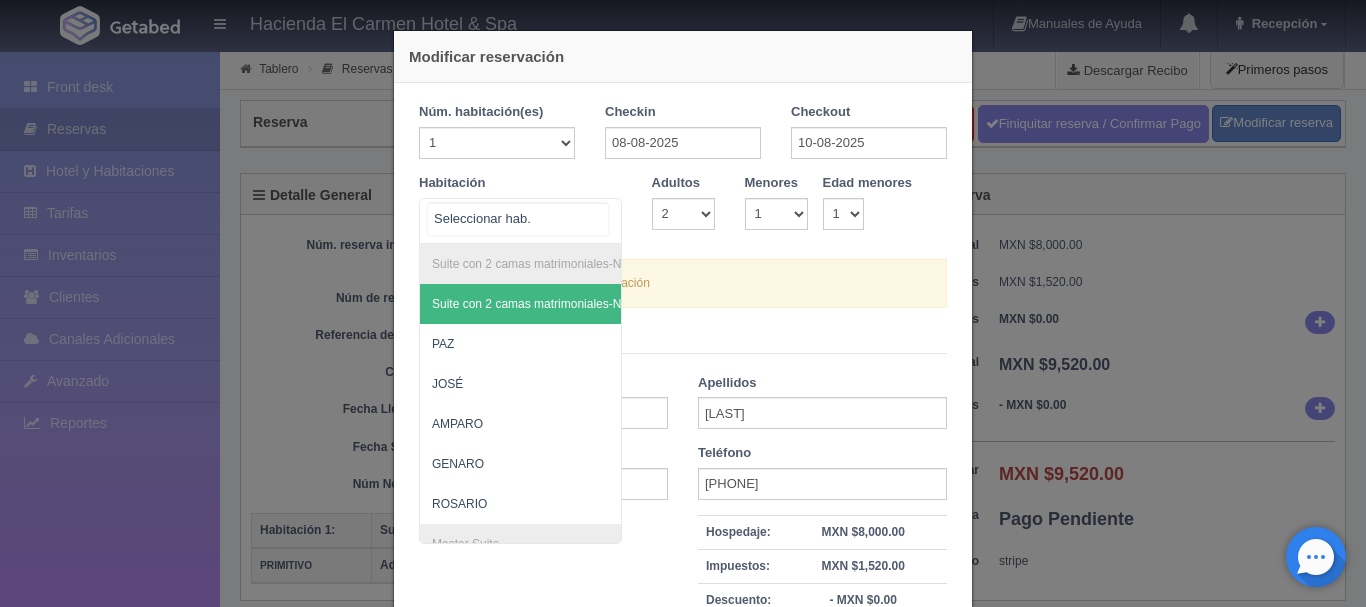 click on "Suite con 2 camas matrimoniales-No apta para menores Suite con 2 camas matrimoniales-No apta para menores - Sin asignar   PAZ   JOSÉ   AMPARO   GENARO   ROSARIO     Master Suite Master Suite - Sin asignar   LAURA   PABLO   MARTHA   BENIGNO   JOAQUÍN   GUADALUPE     Grand Master Suite Grand Master Suite - Sin asignar   GABRIEL   PORFIRIO     Azul Azul - Sin asignar   AZUL     Taberna Taberna - Sin asignar   TABERNA     Suite con 1 cama King Size Suite con 1 cama King Size - Sin asignar   MANUEL   MARÍA   ÁNGELES   HUMBERTO   NICOLÁS     Suite con 2 Camas matrimoniales, apta para menores Suite con 2 Camas matrimoniales, apta para menores - Sin asignar   CELSO   CAMILO   MERCEDES   CANDELARIA     No elements found. Consider changing the search query.   List is empty." at bounding box center [520, 221] 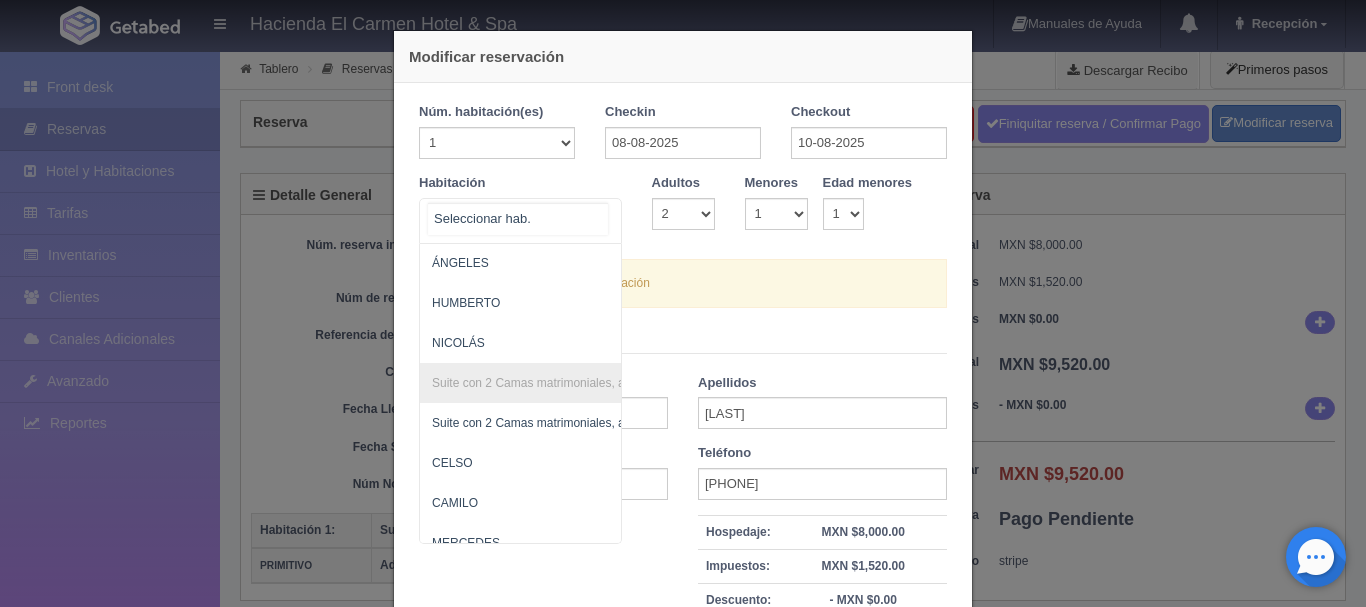 scroll, scrollTop: 1200, scrollLeft: 0, axis: vertical 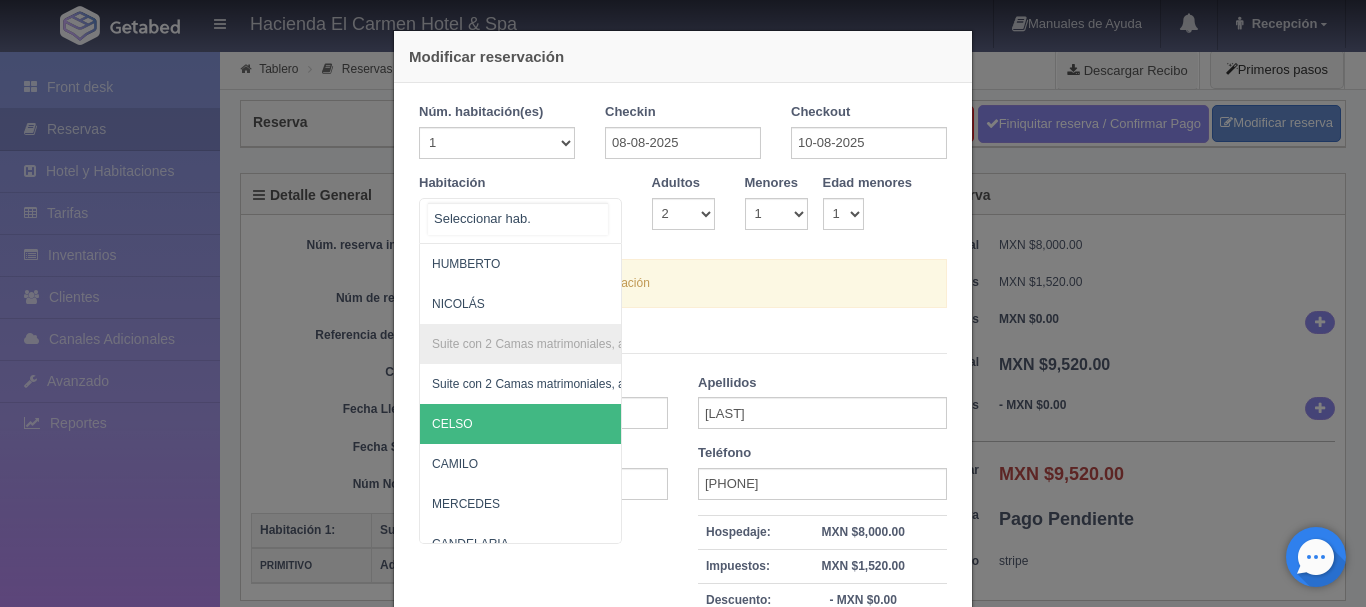 click on "CELSO" at bounding box center (617, 424) 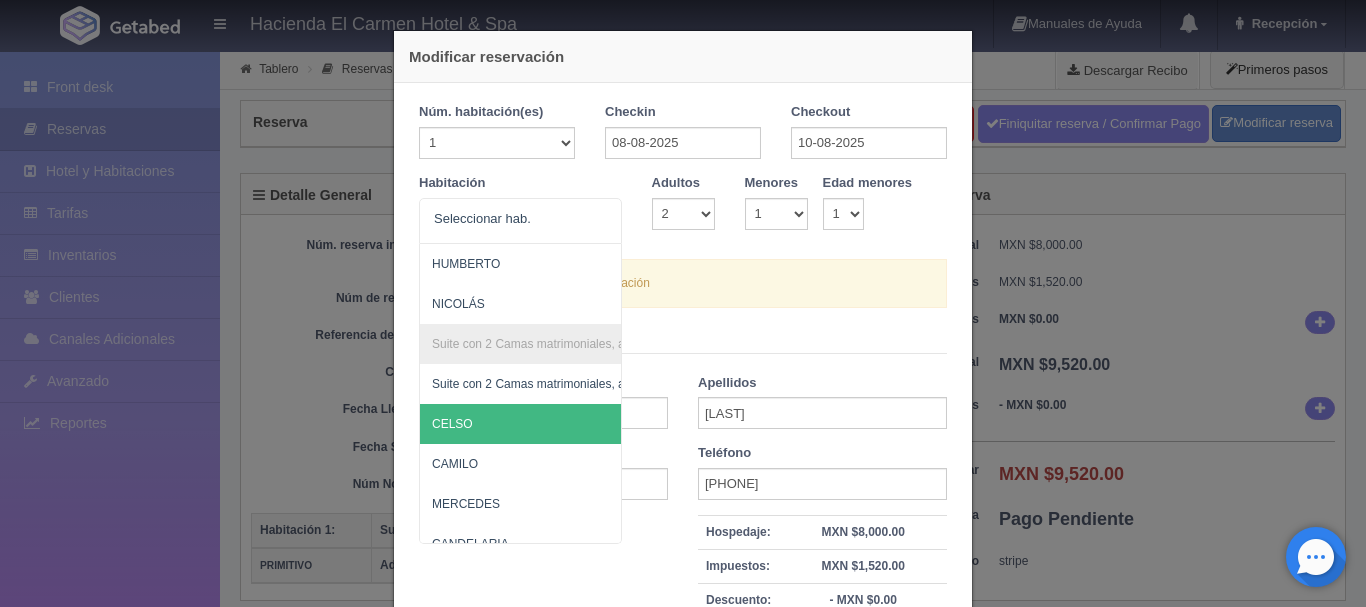 select on "1" 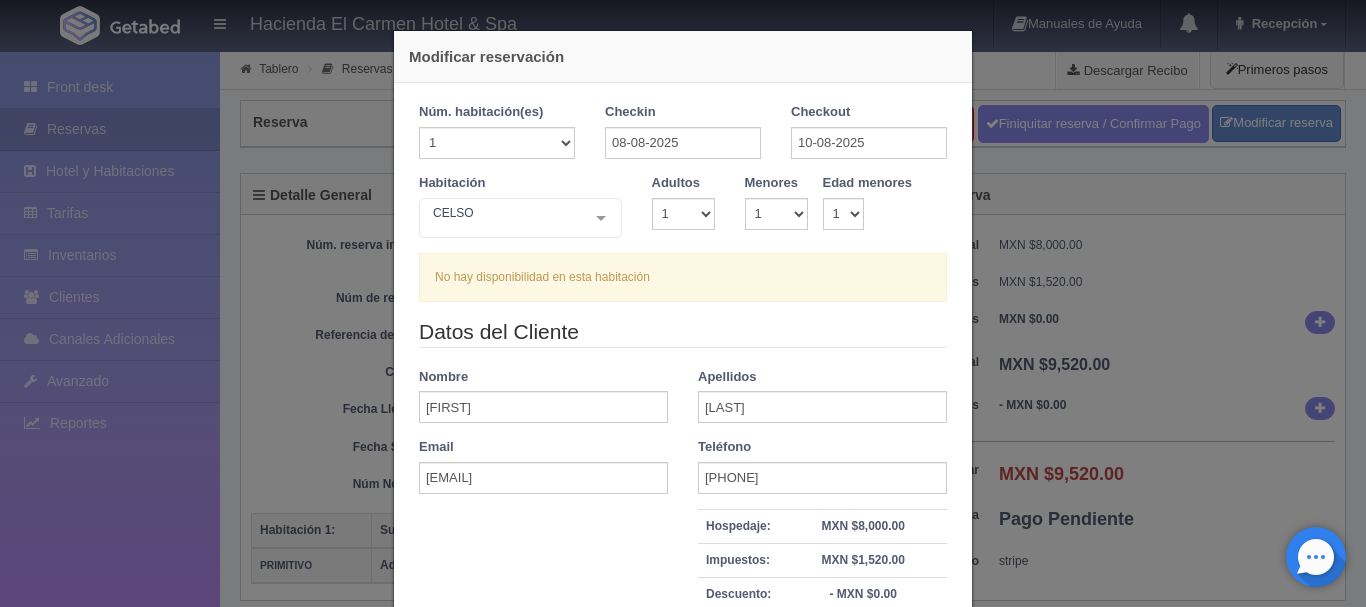 checkbox on "false" 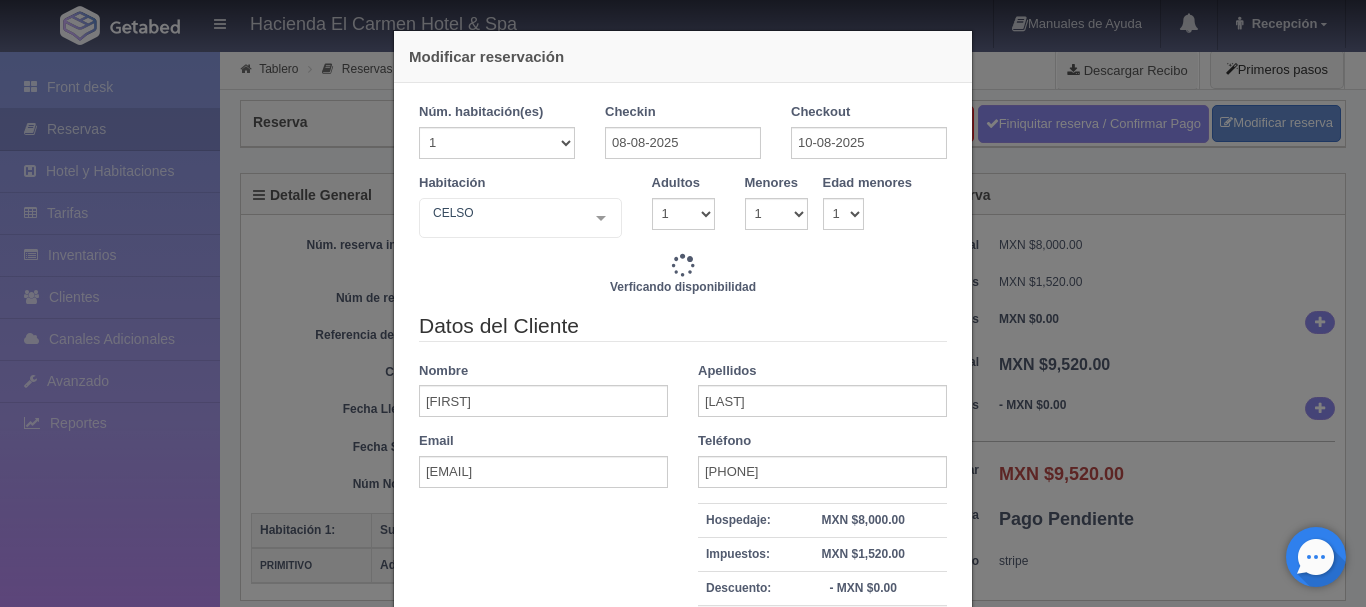 type on "9520.00" 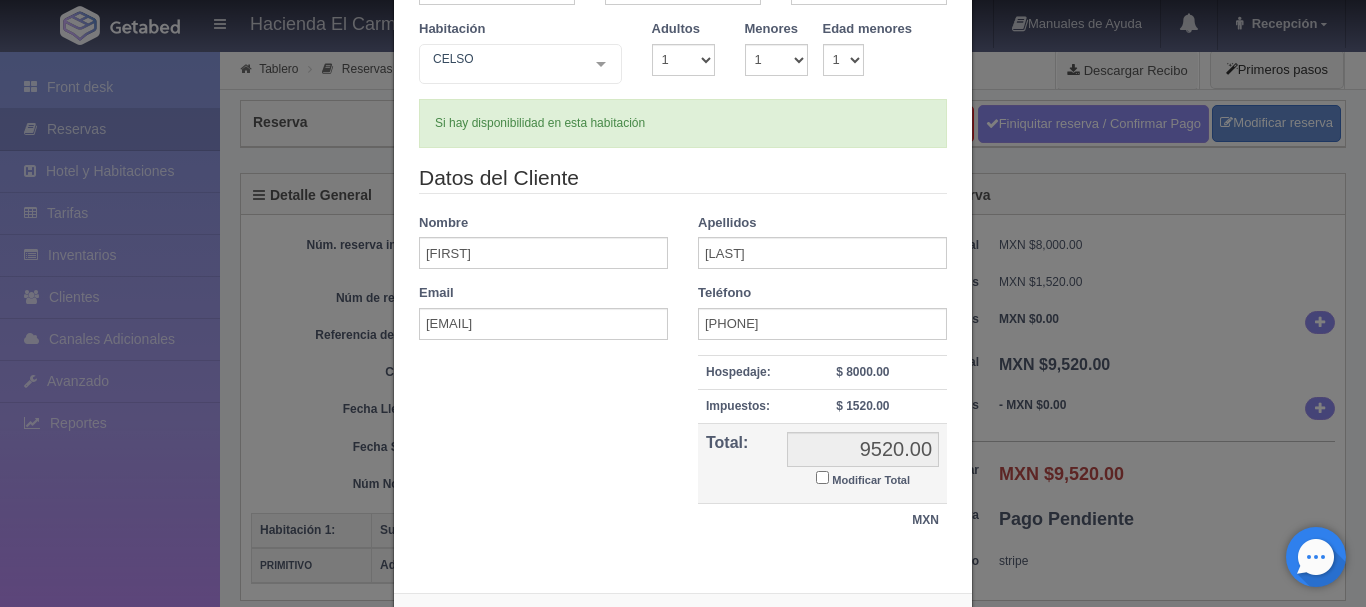 scroll, scrollTop: 243, scrollLeft: 0, axis: vertical 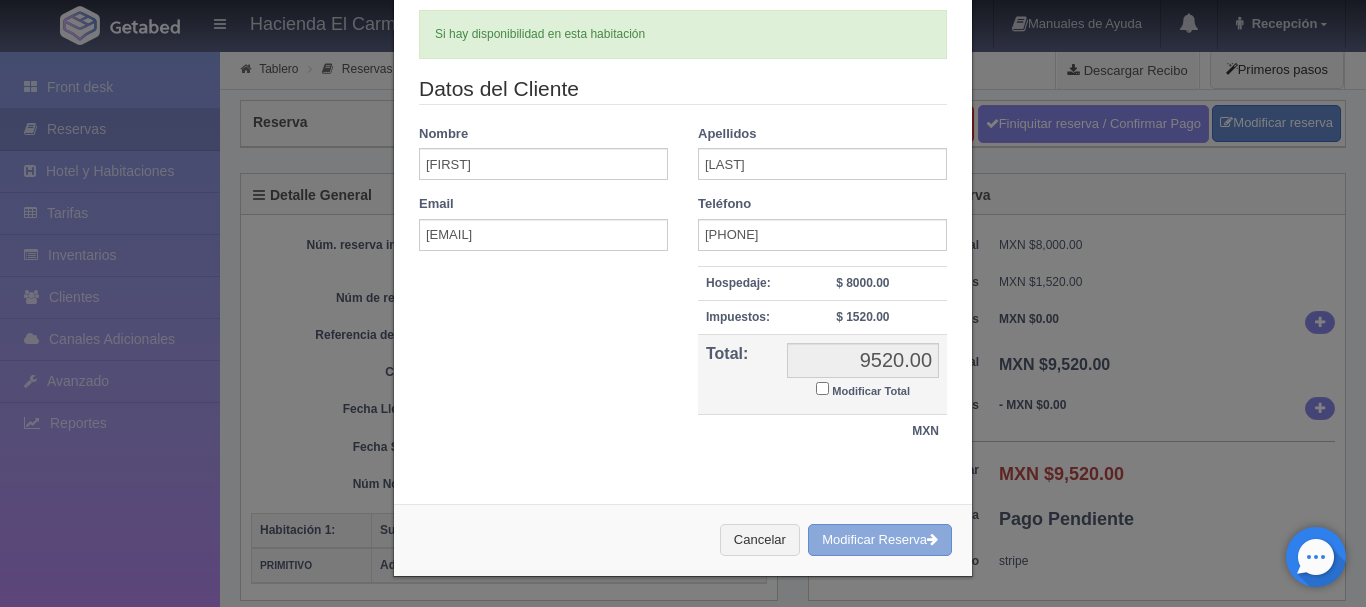click on "Modificar Reserva" at bounding box center [880, 540] 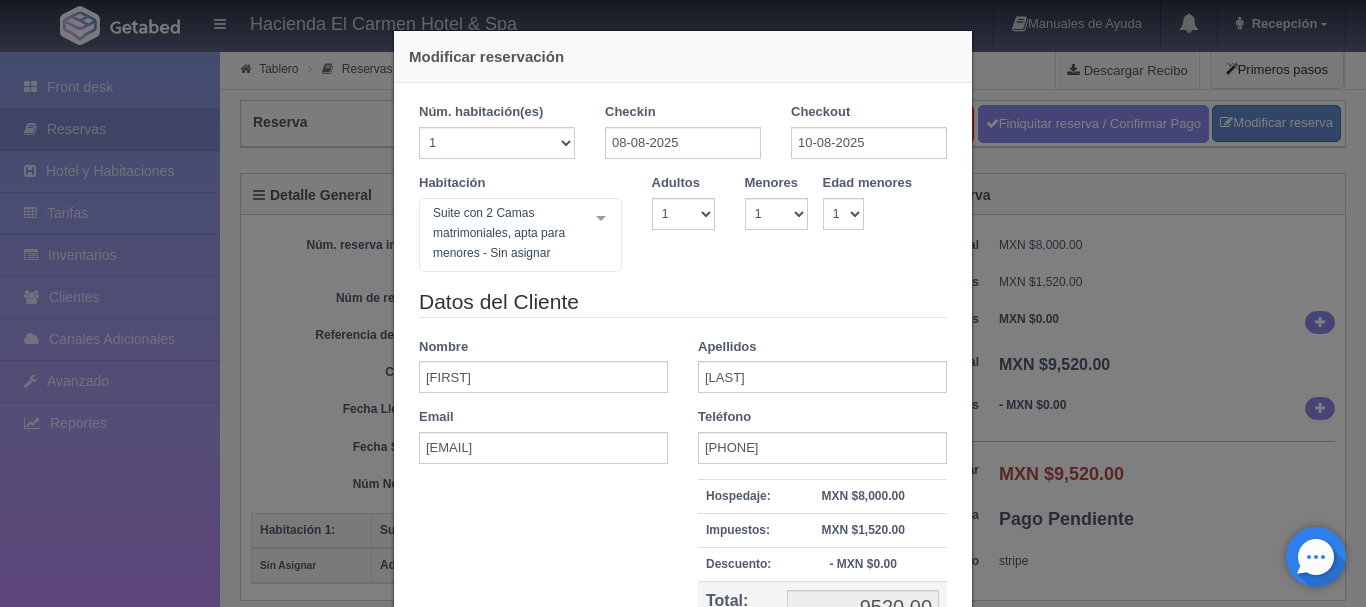 select on "1" 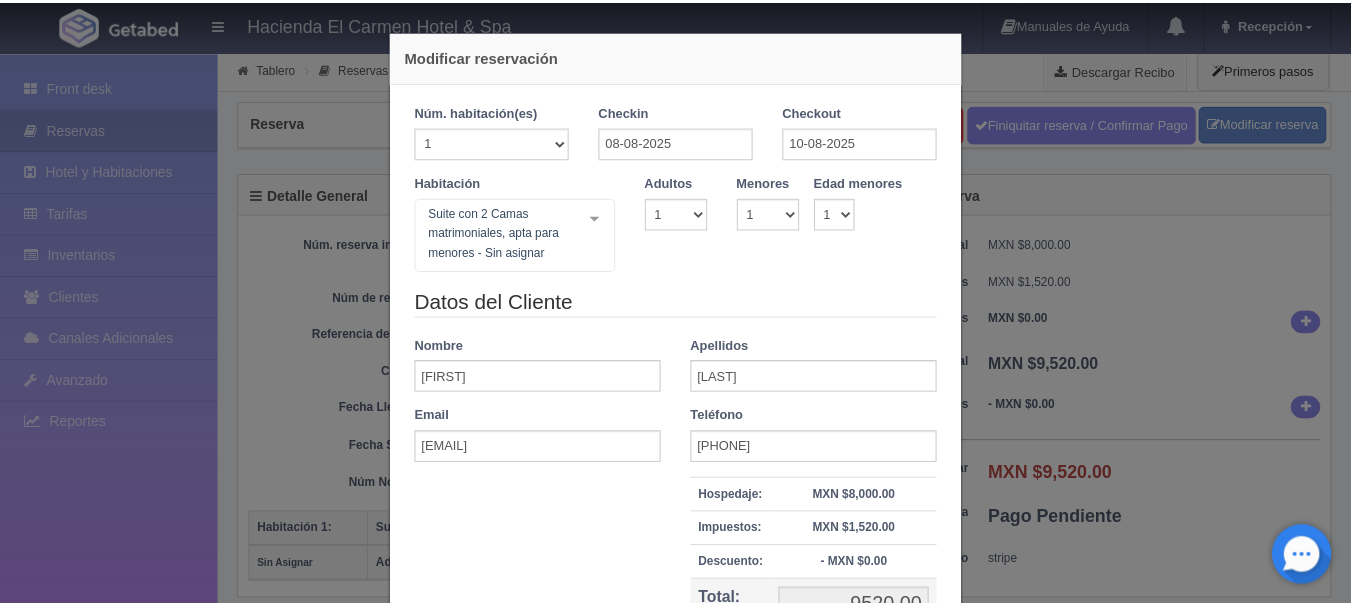 scroll, scrollTop: 0, scrollLeft: 0, axis: both 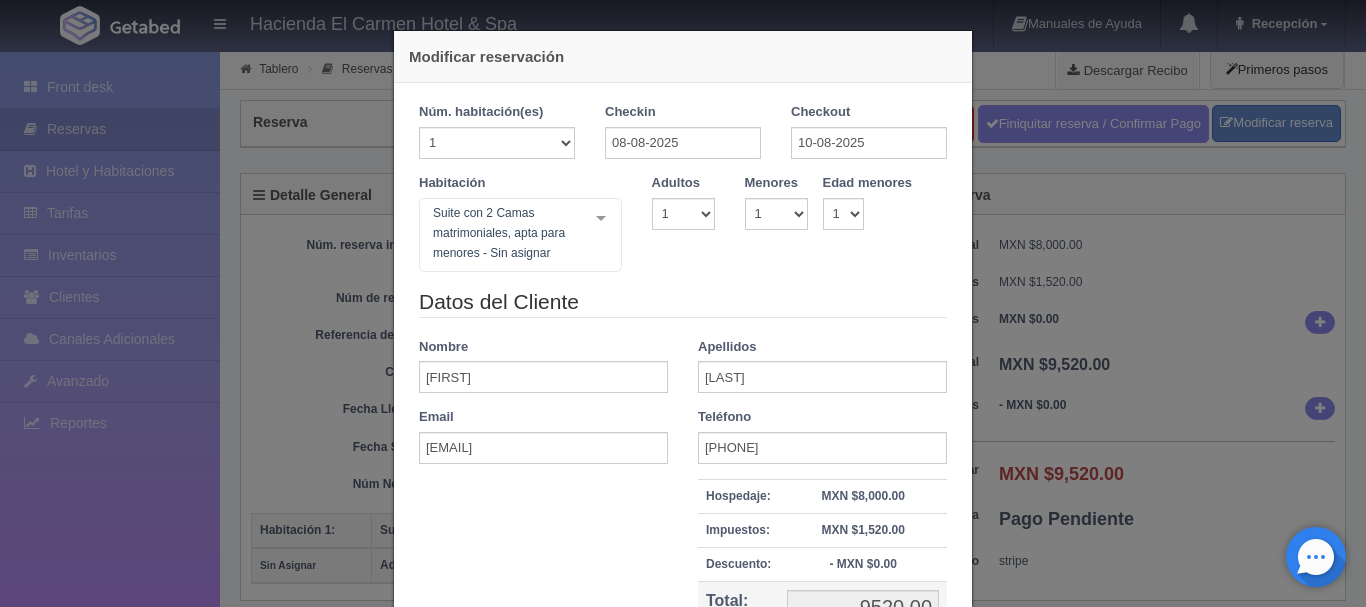 click on "Modificar reservación     Núm. habitación(es)   1   2   3   4   5   6   7   8   9   10   11   12   13   14   15   16   17   18   19   20   Checkin   [DD]-[MM]-[YYYY]   Checkout   [DD]-[MM]-[YYYY]     Habitación              Suite con 2 Camas matrimoniales, apta para menores - Sin asignar           Suite con 2 camas matrimoniales-No apta para menores Suite con 2 camas matrimoniales-No apta para menores - Sin asignar   PAZ   JOSÉ   AMPARO   GENARO   ROSARIO     Master Suite Master Suite - Sin asignar   LAURA   PABLO   MARTHA   BENIGNO   JOAQUÍN   GUADALUPE     Grand Master Suite Grand Master Suite - Sin asignar   GABRIEL   PORFIRIO     Azul Azul - Sin asignar   AZUL     Taberna Taberna - Sin asignar   TABERNA     Suite con 1 cama King Size Suite con 1 cama King Size - Sin asignar   MANUEL   MARÍA   ÁNGELES   HUMBERTO   NICOLÁS   PRIMITIVO     Suite con 2 Camas matrimoniales, apta para menores Suite con 2 Camas matrimoniales, apta para menores - Sin asignar   CELSO   CAMILO   MERCEDES   CANDELARIA               1" at bounding box center [683, 303] 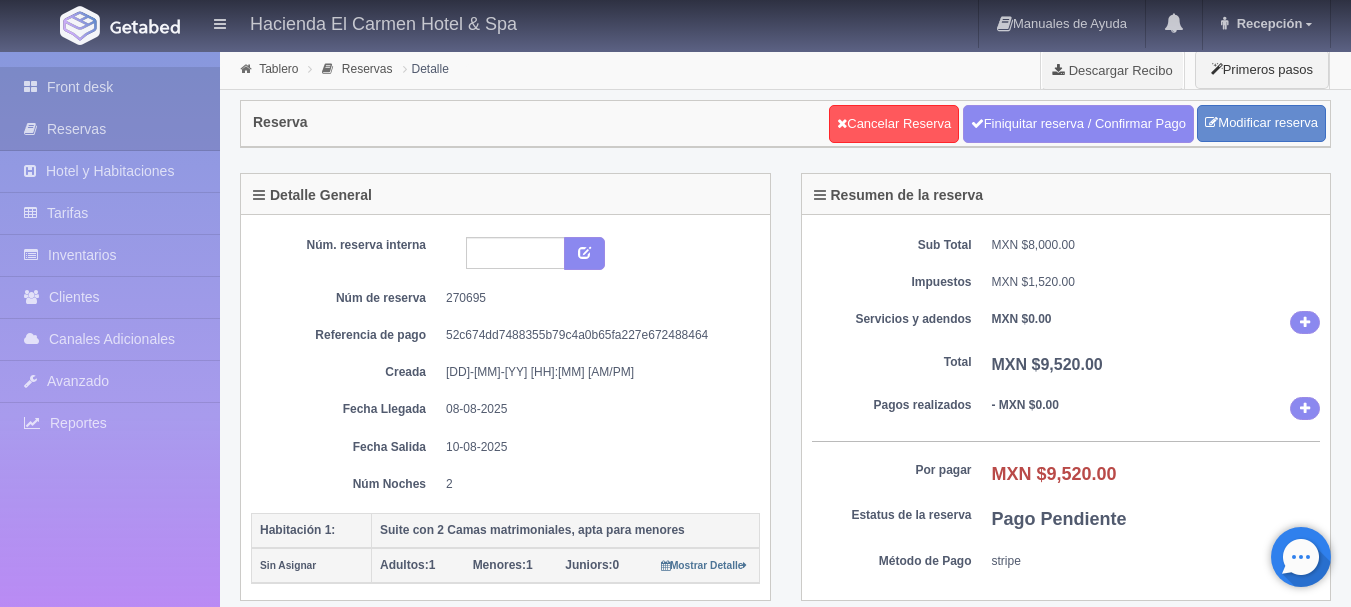 click on "Front desk" at bounding box center (110, 87) 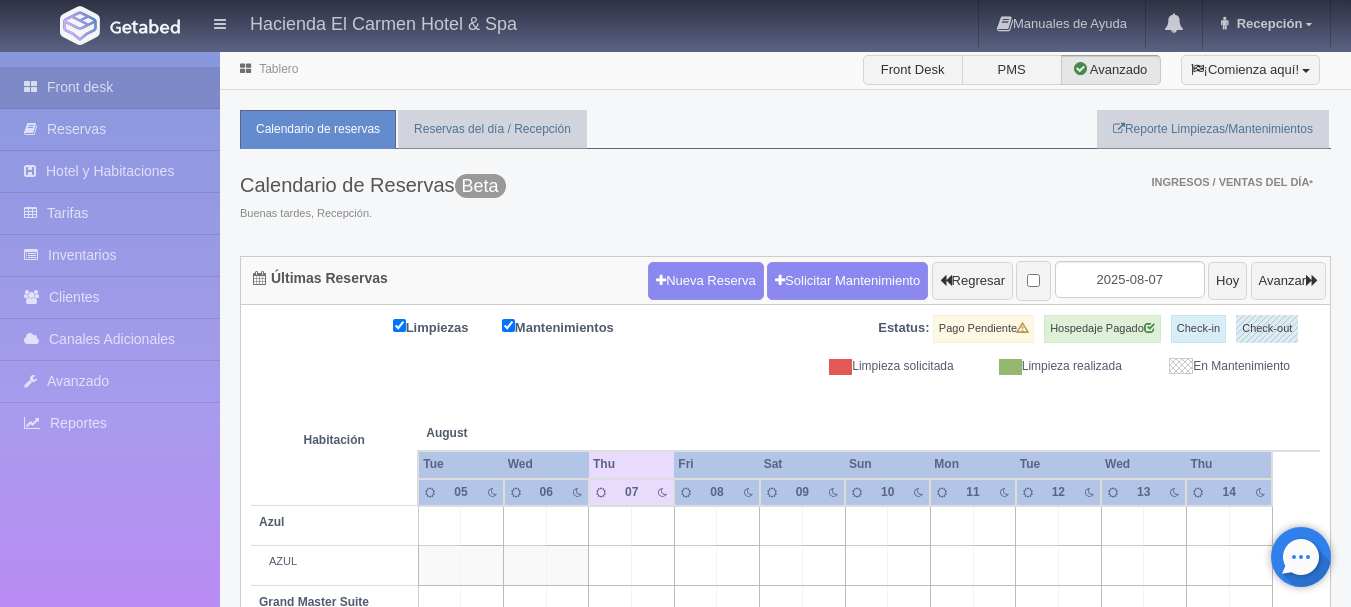 scroll, scrollTop: 0, scrollLeft: 0, axis: both 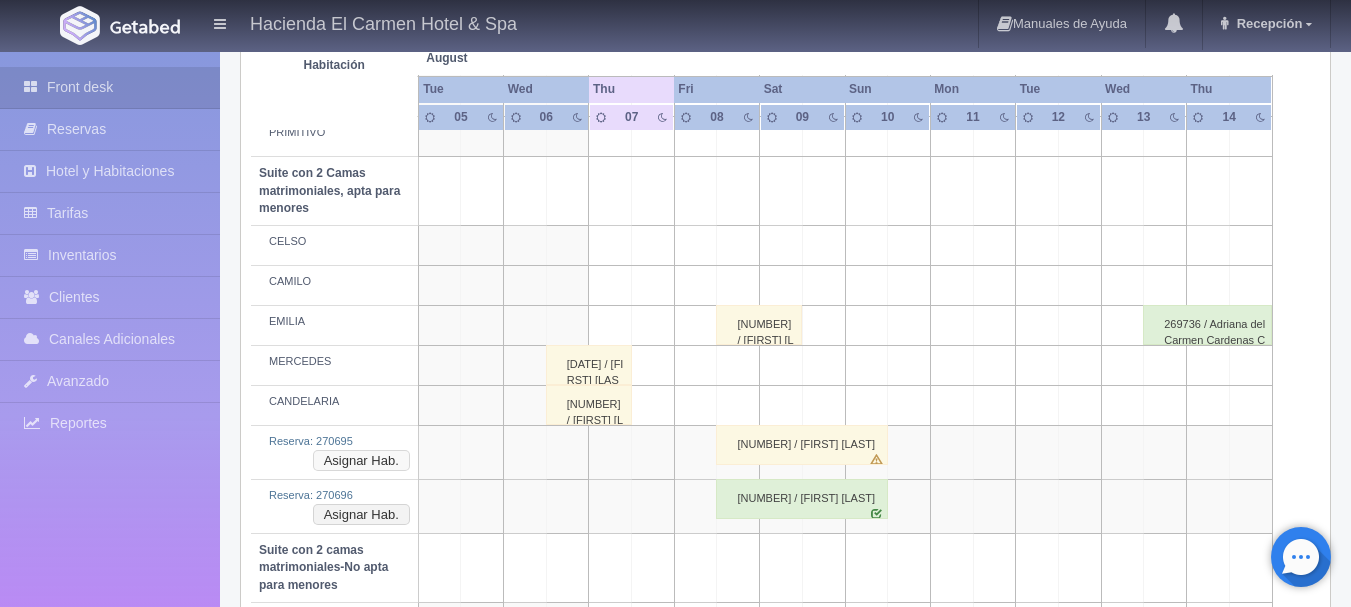 click on "Asignar Hab." at bounding box center [361, 461] 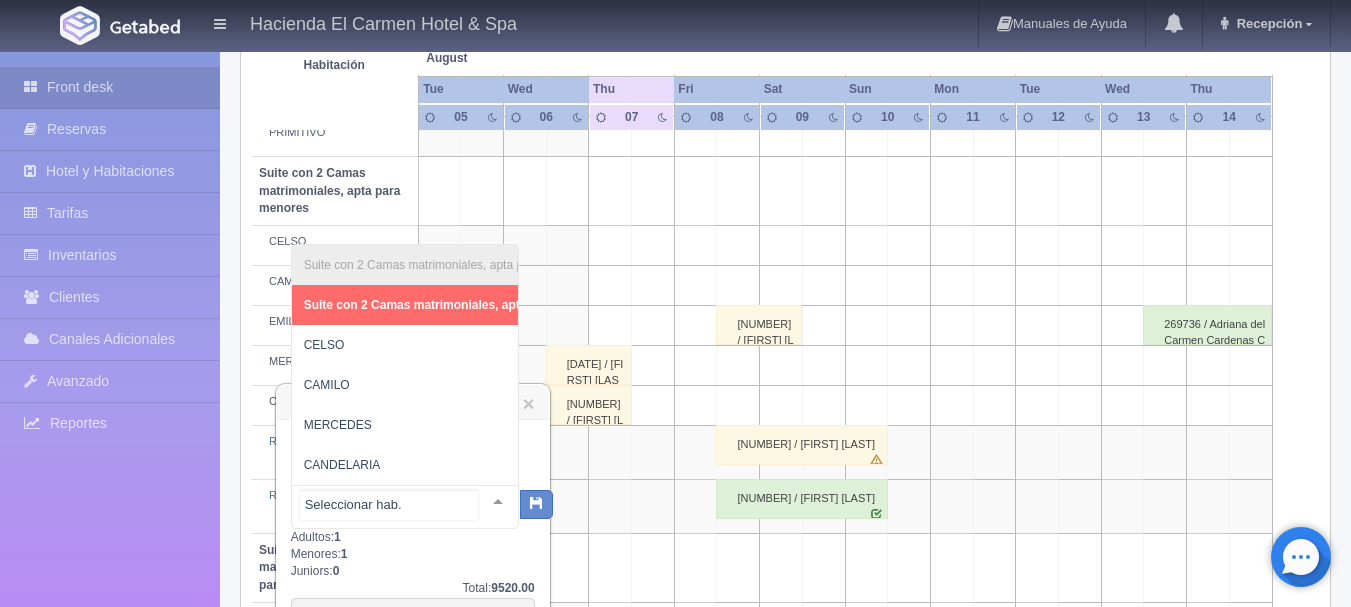 click at bounding box center [498, 501] 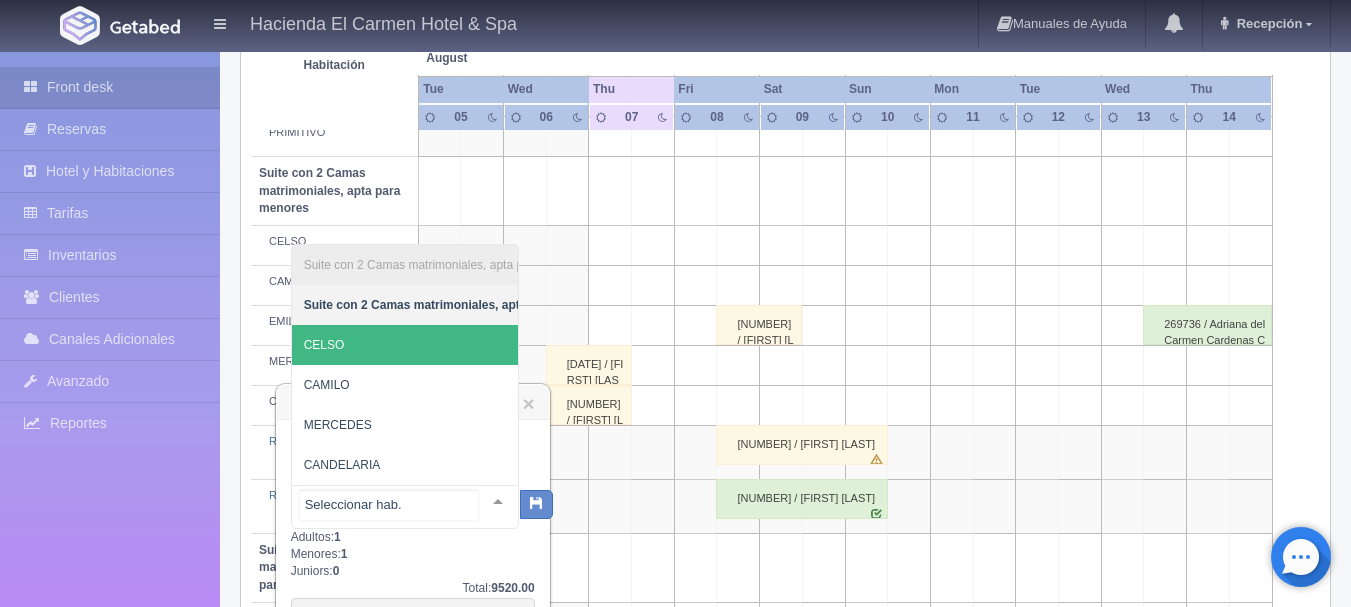 click on "CELSO" at bounding box center (494, 345) 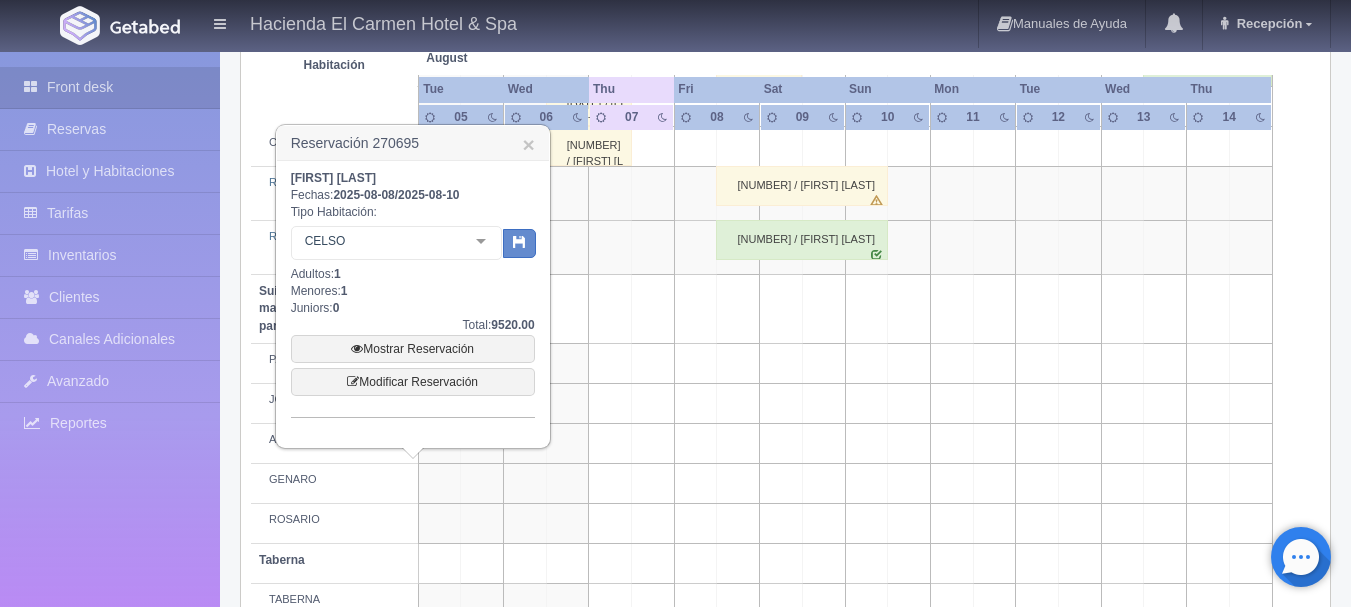 scroll, scrollTop: 1598, scrollLeft: 0, axis: vertical 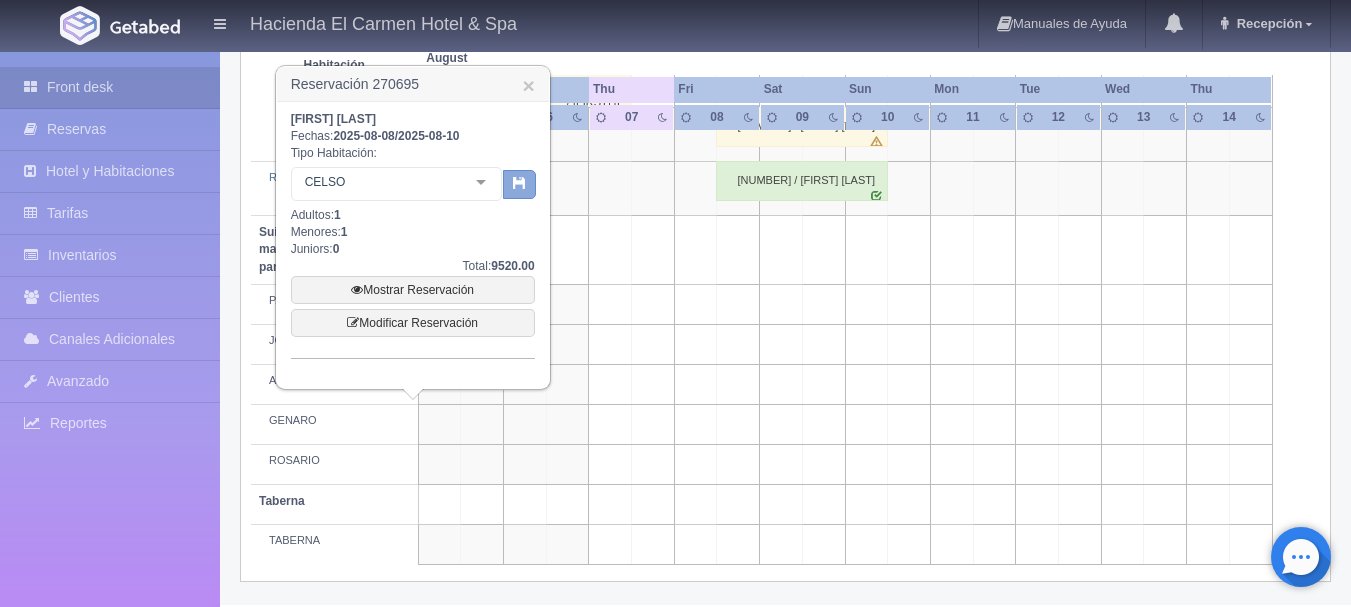 click at bounding box center [519, 185] 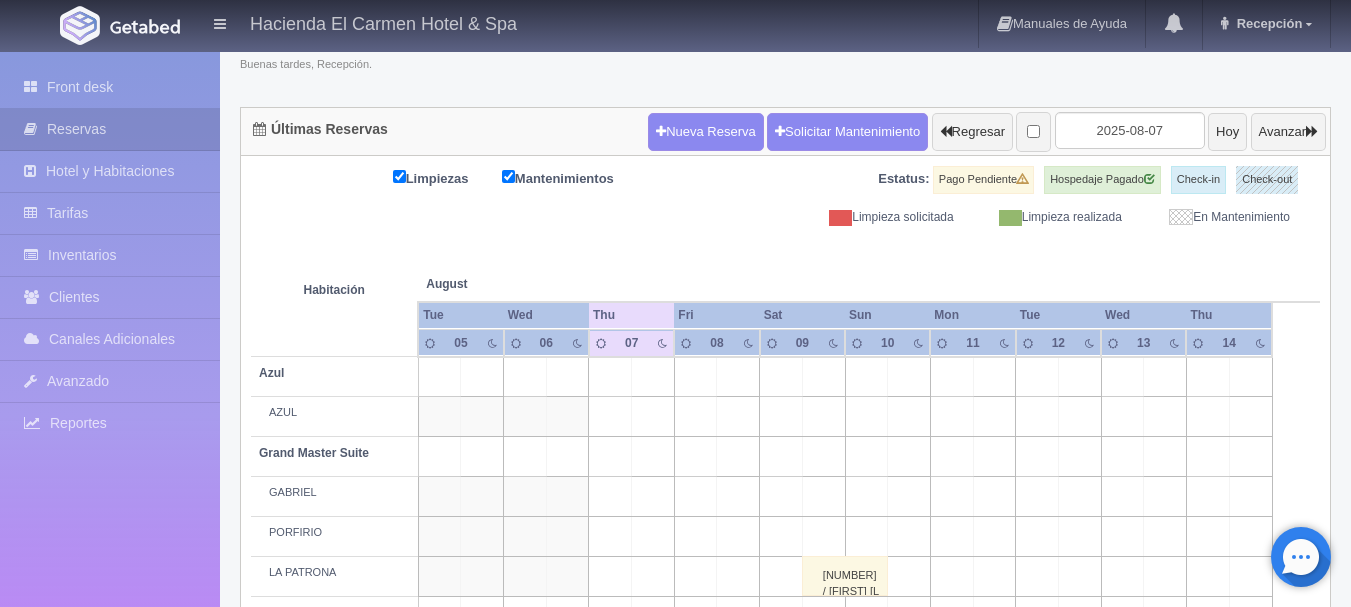 scroll, scrollTop: 149, scrollLeft: 0, axis: vertical 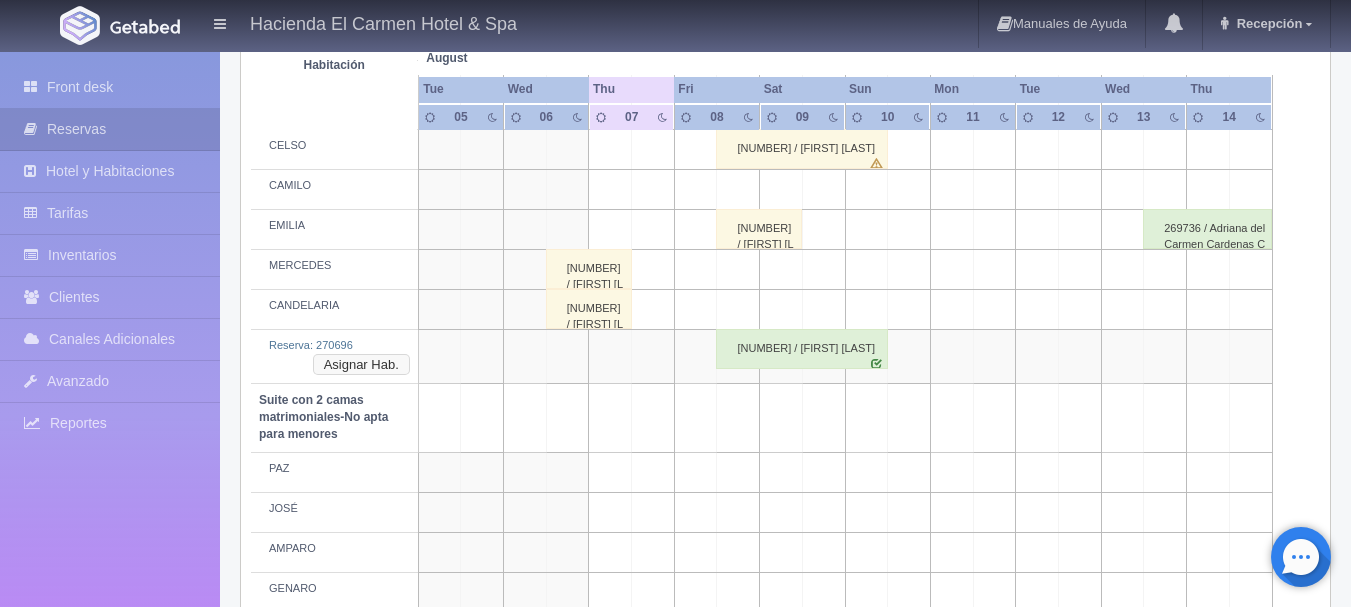 click on "Asignar Hab." at bounding box center (361, 365) 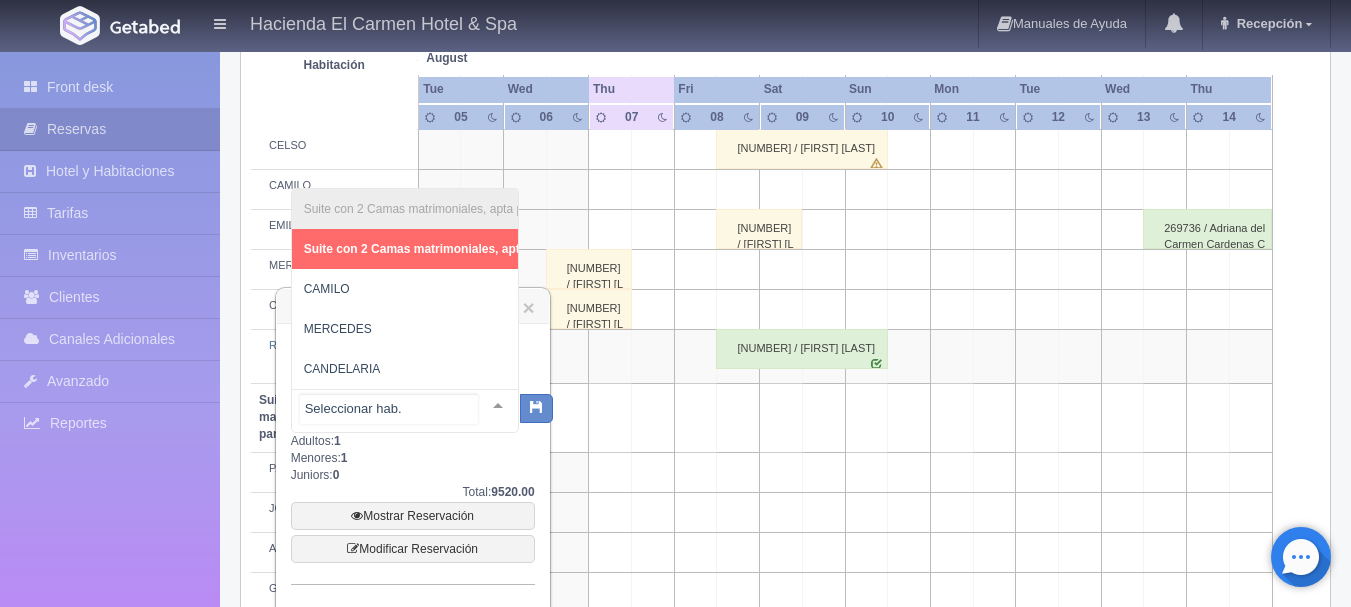 click on "Suite con 2 Camas matrimoniales, apta para menores Suite con 2 Camas matrimoniales, apta para menores - Sin asignar   [FIRST]   [LAST]     No elements found. Consider changing the search query.   List is empty." at bounding box center (405, 411) 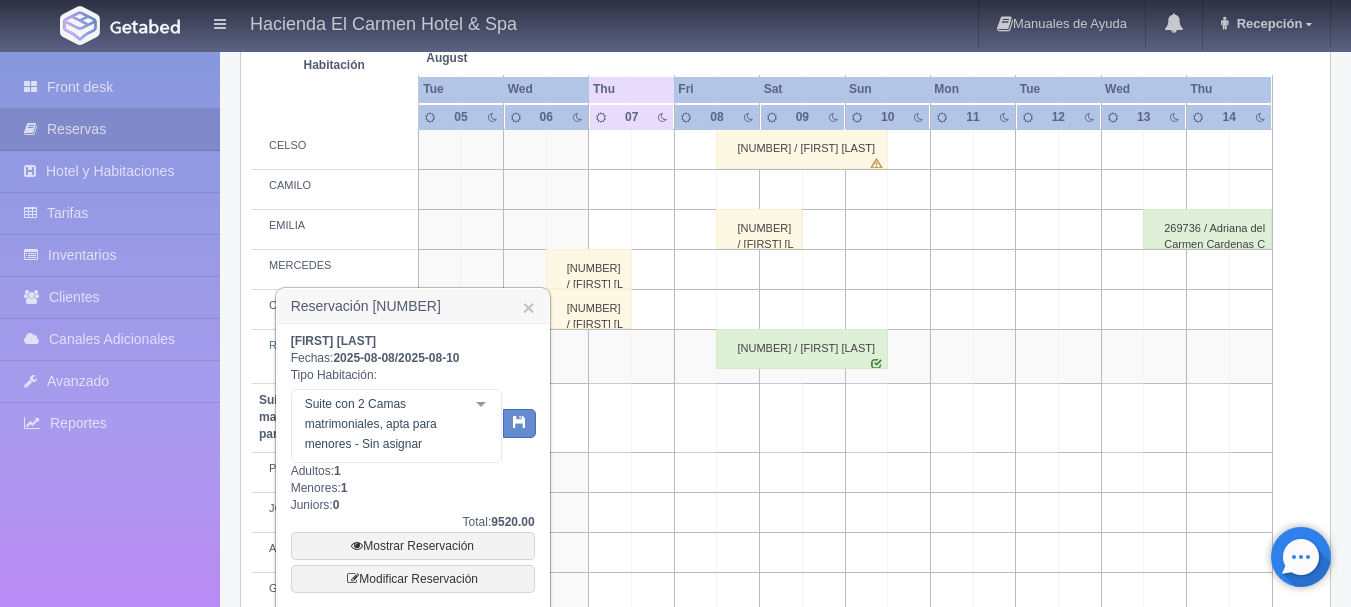 click at bounding box center (610, 418) 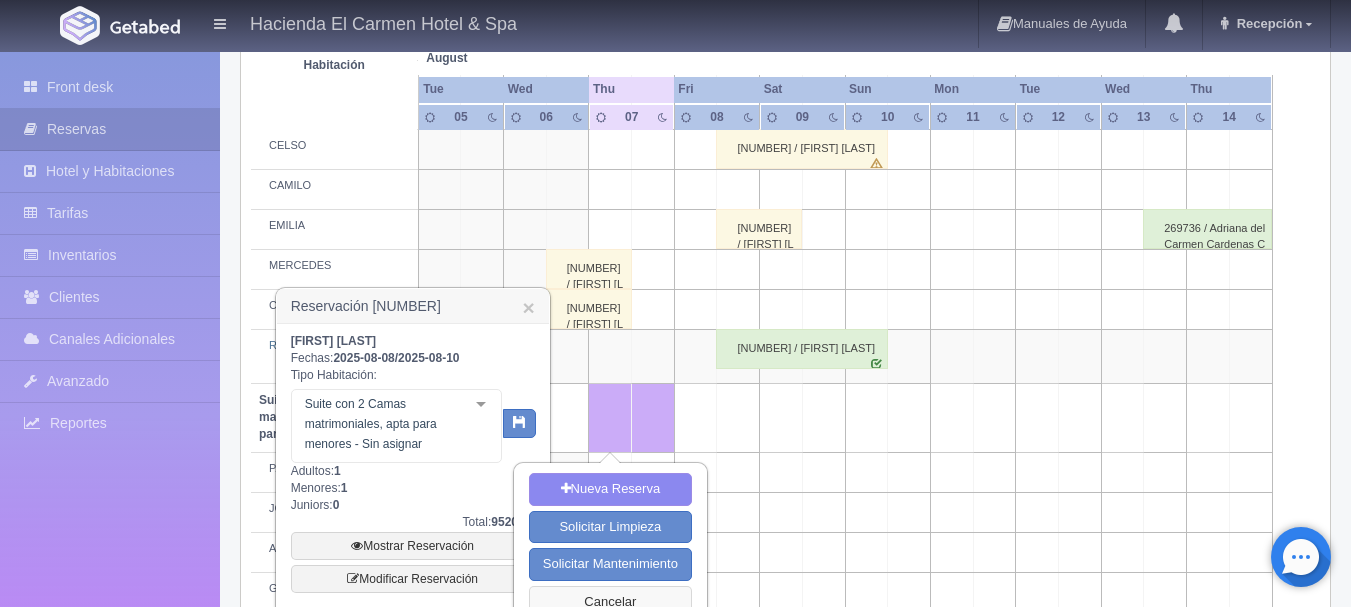 click on "Cancelar" at bounding box center [610, 602] 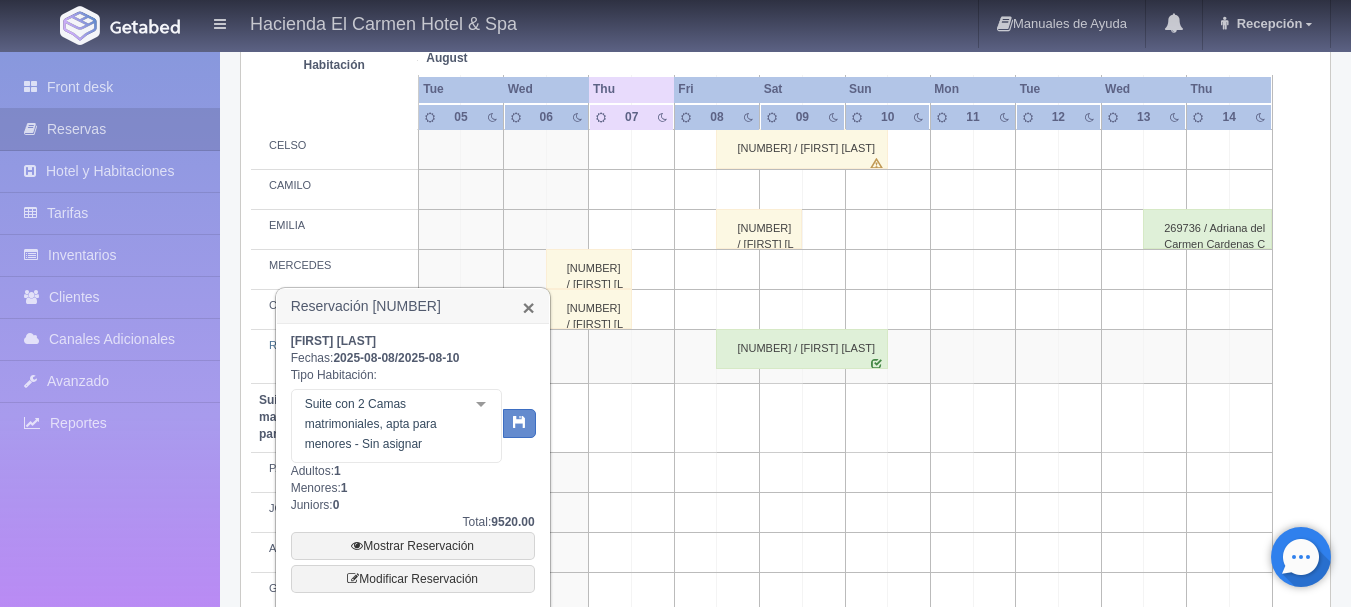 click on "×" at bounding box center (528, 307) 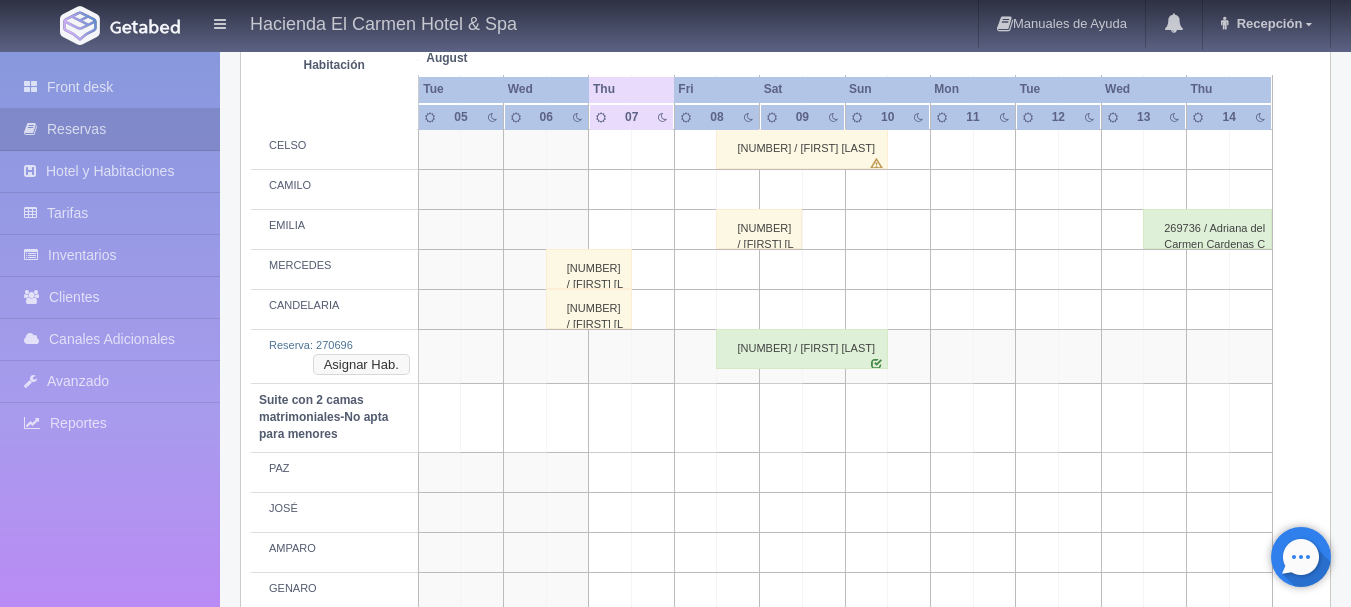 click on "Asignar Hab." at bounding box center [361, 365] 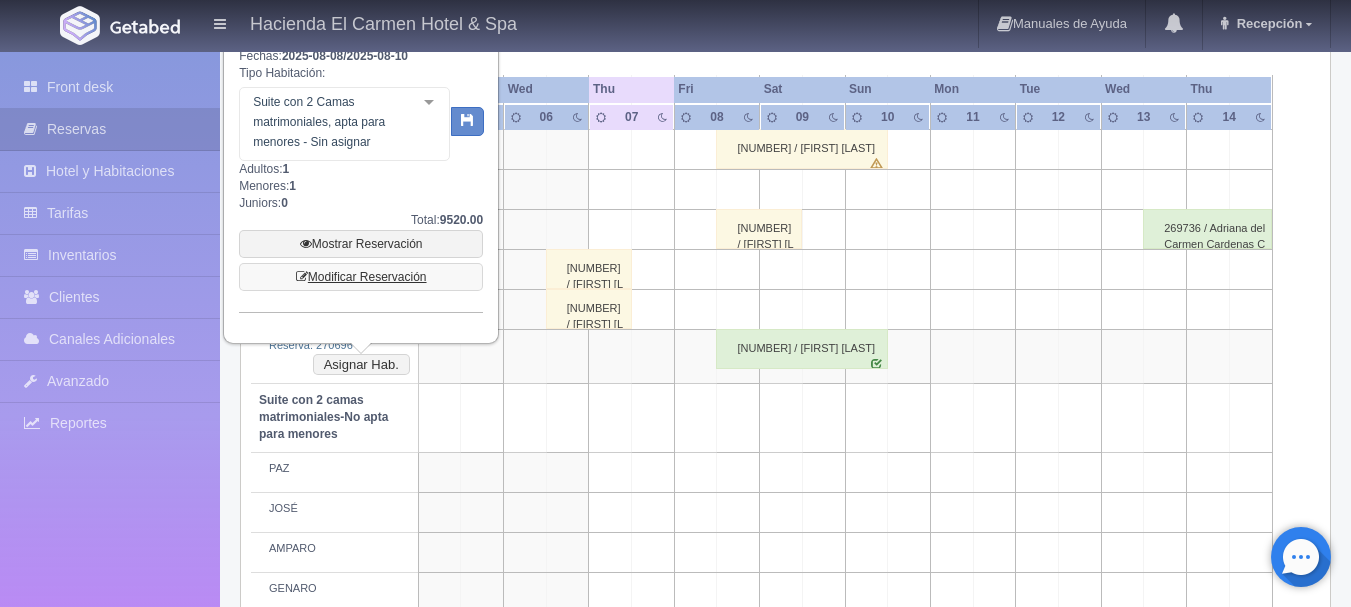 click on "Modificar Reservación" at bounding box center [361, 277] 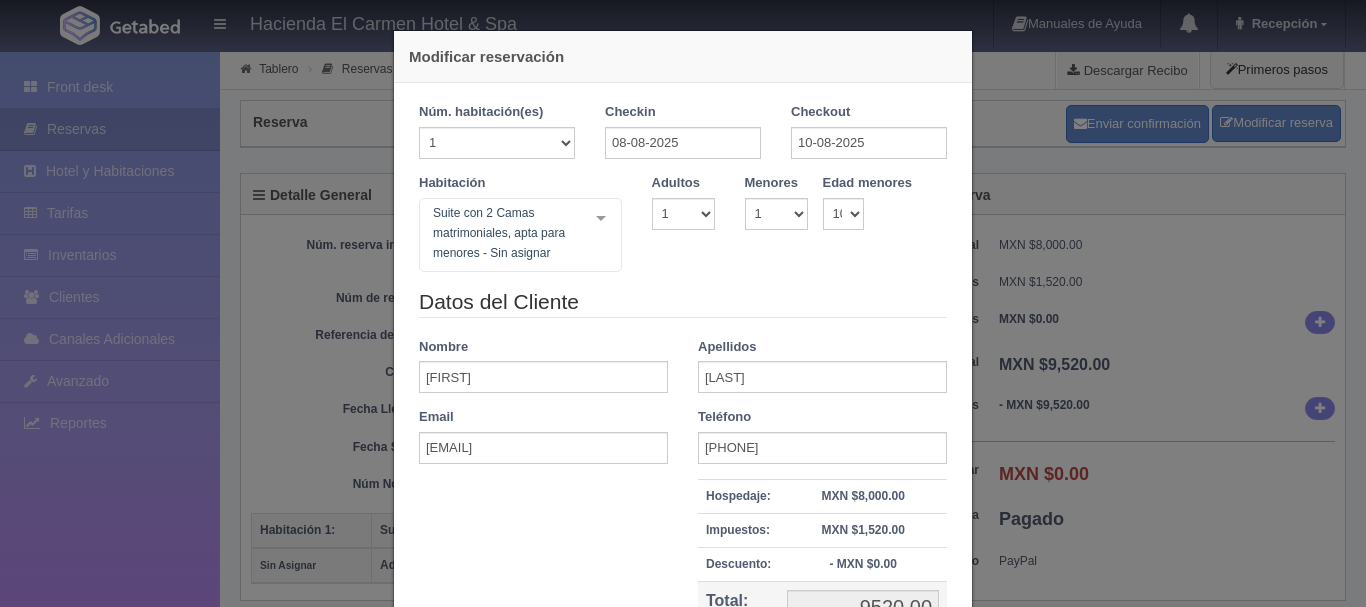 select on "1" 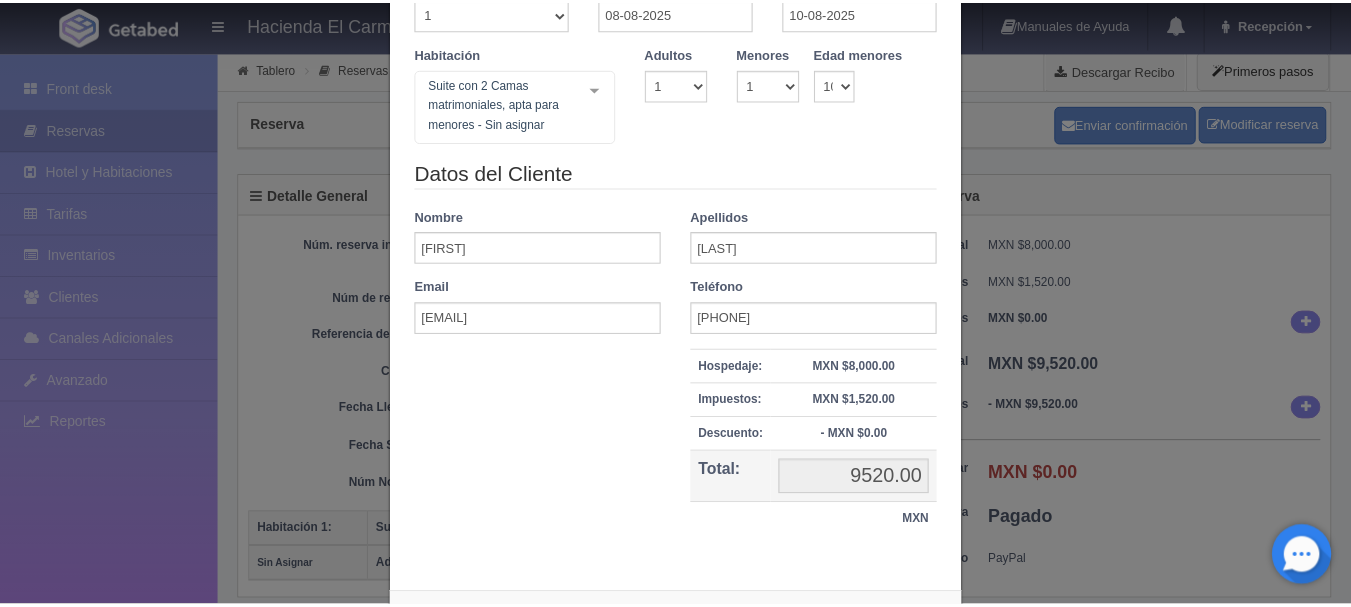 scroll, scrollTop: 220, scrollLeft: 0, axis: vertical 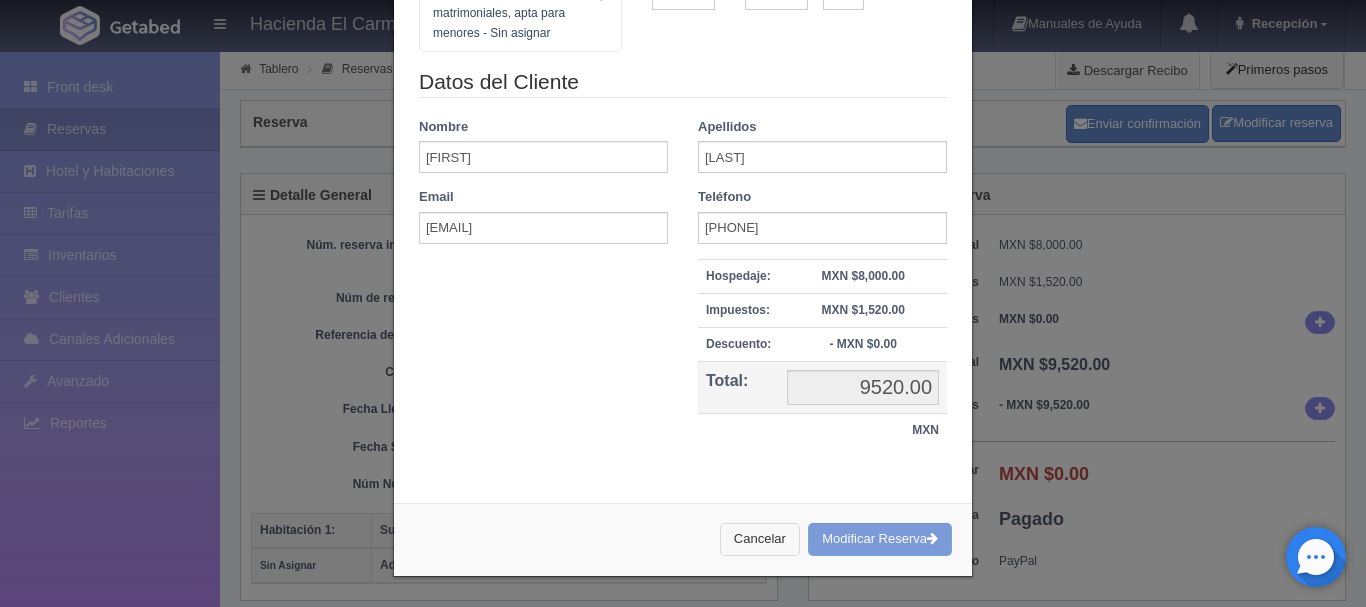 click on "Cancelar" at bounding box center (760, 539) 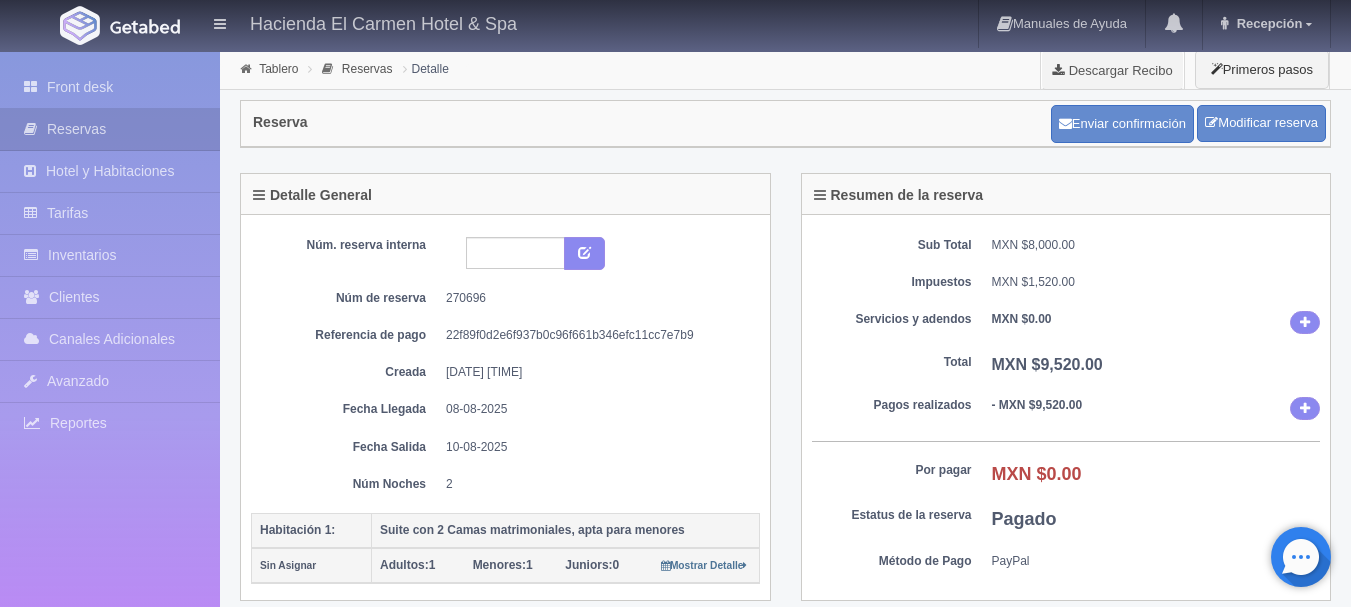 click on "Reserva
Enviar confirmación                                    Modificar reserva" at bounding box center [785, 131] 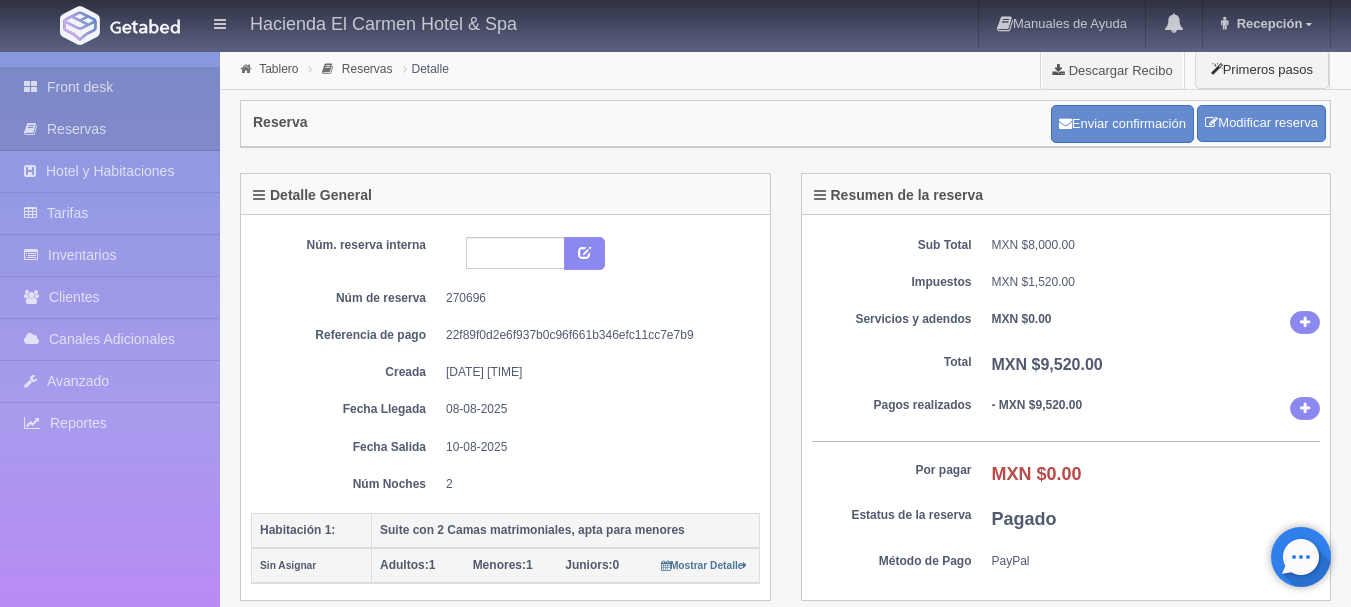 click on "Front desk" at bounding box center (110, 87) 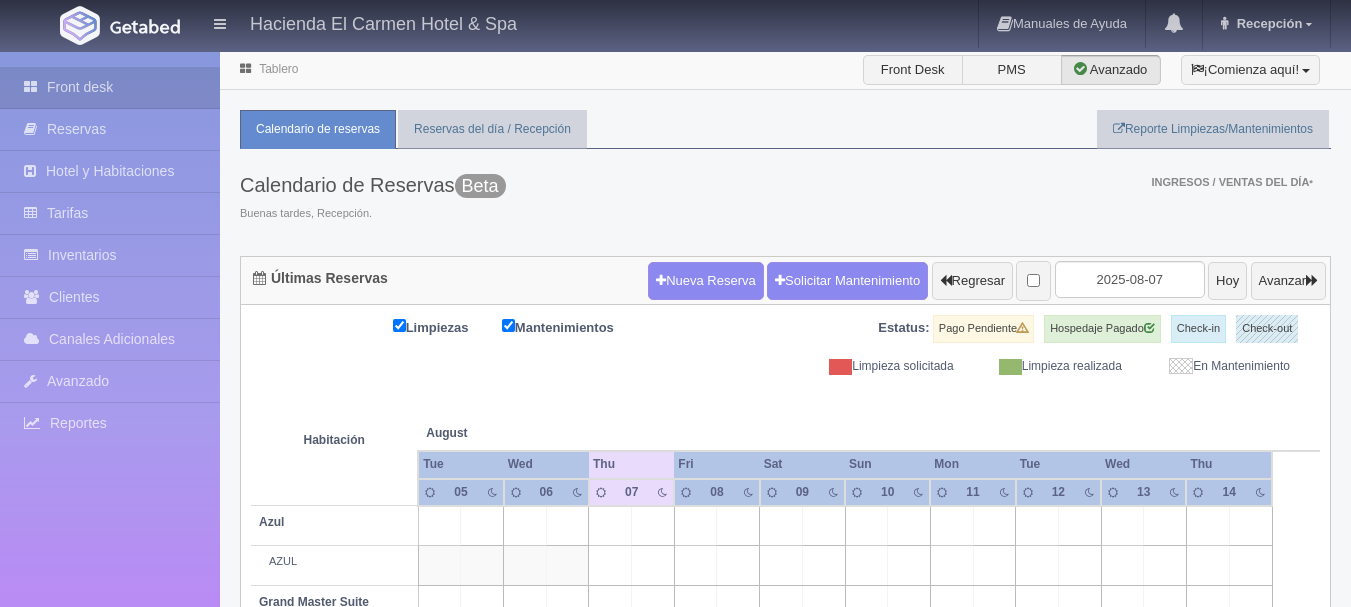 scroll, scrollTop: 0, scrollLeft: 0, axis: both 